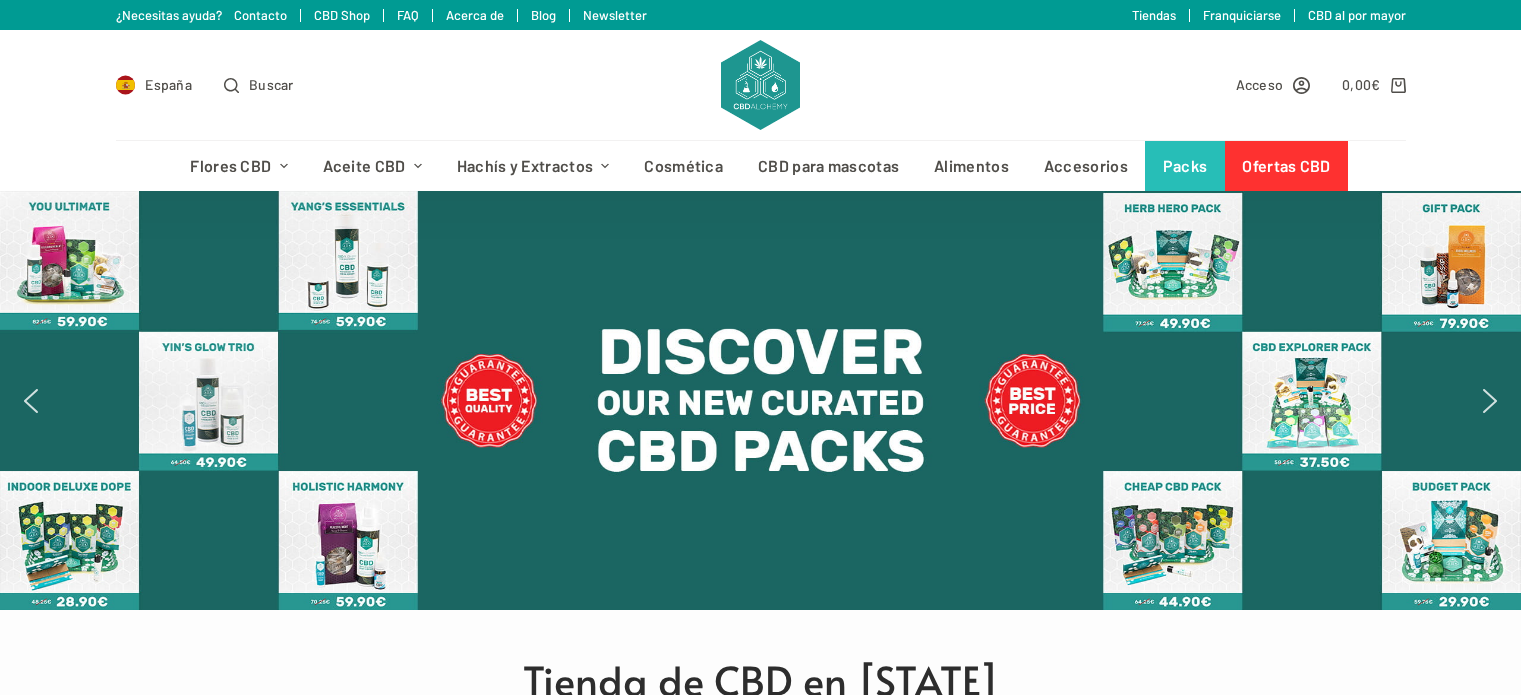 scroll, scrollTop: 0, scrollLeft: 0, axis: both 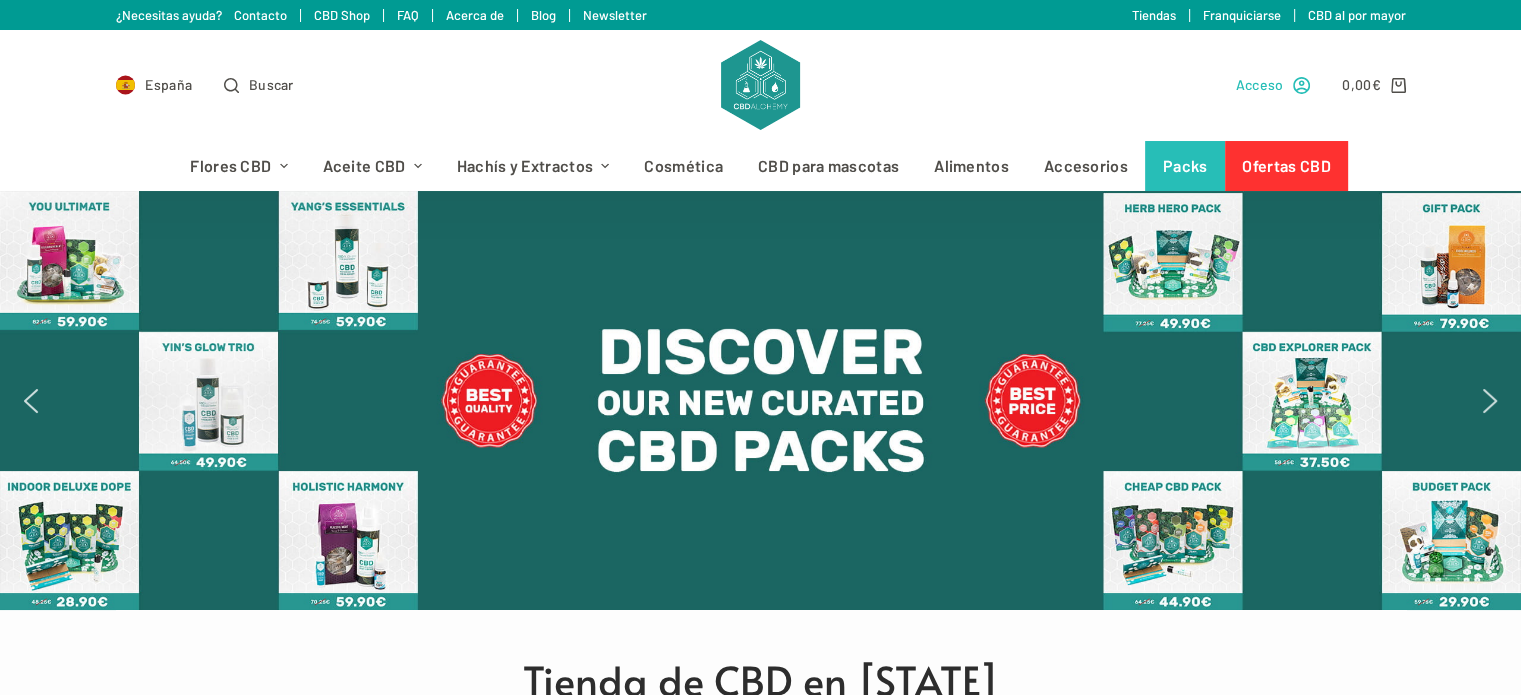 click on "Acceso" at bounding box center (1260, 84) 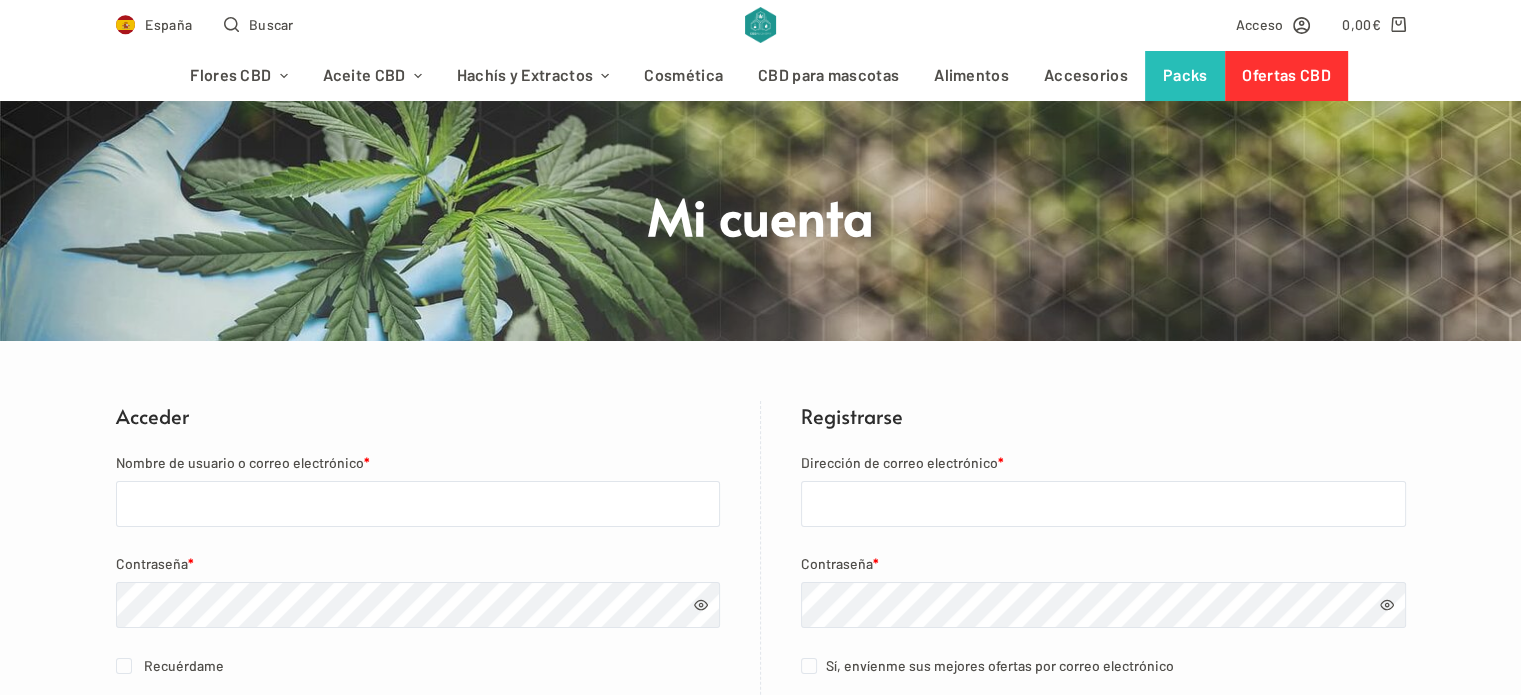 scroll, scrollTop: 200, scrollLeft: 0, axis: vertical 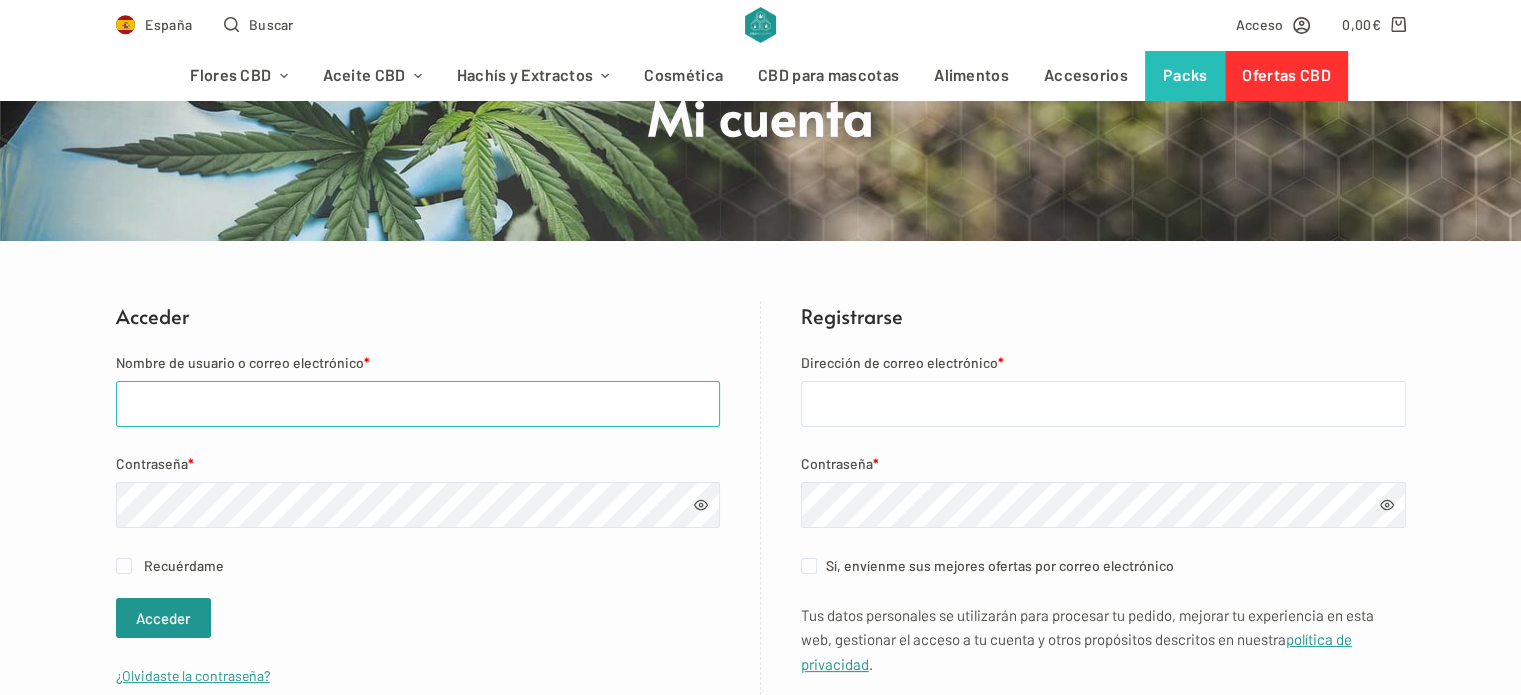 click on "Nombre de usuario o correo electrónico  *" at bounding box center [418, 404] 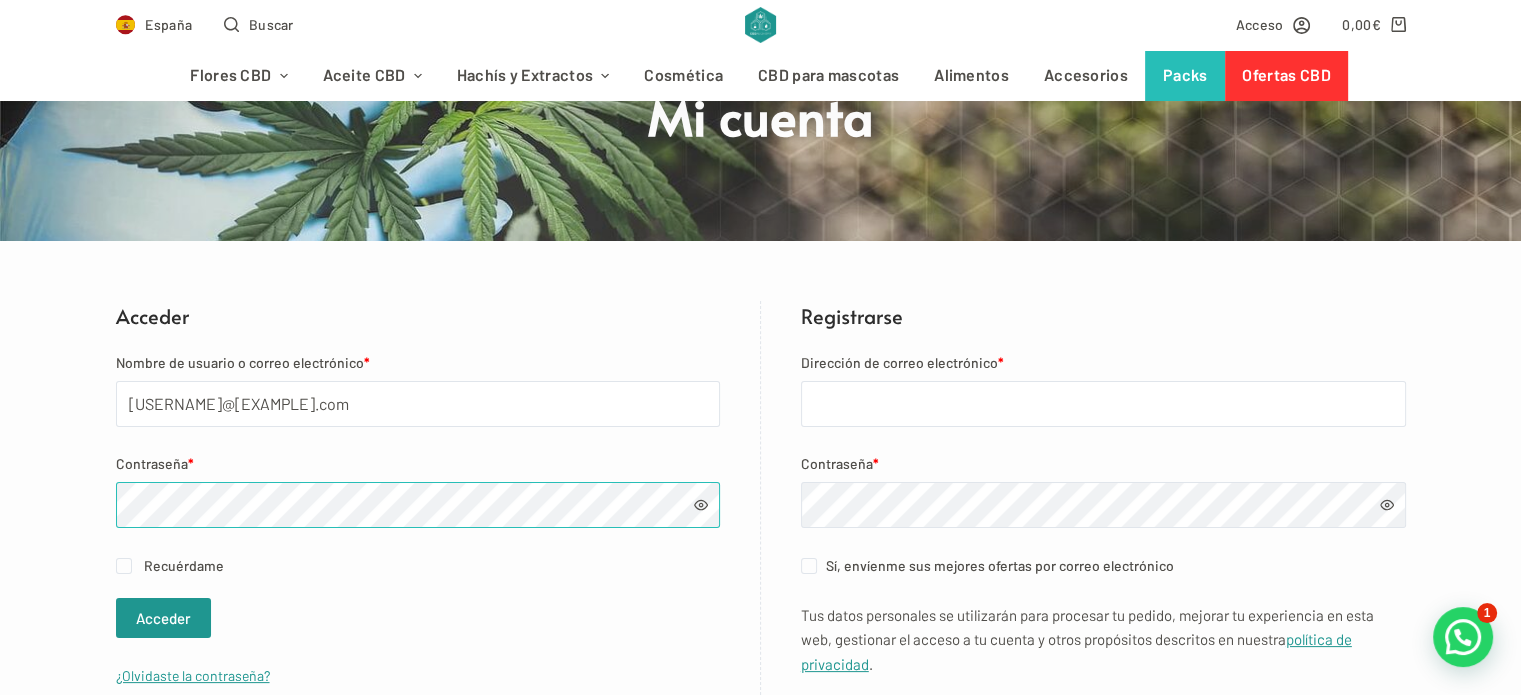 click on "Acceder" at bounding box center [163, 618] 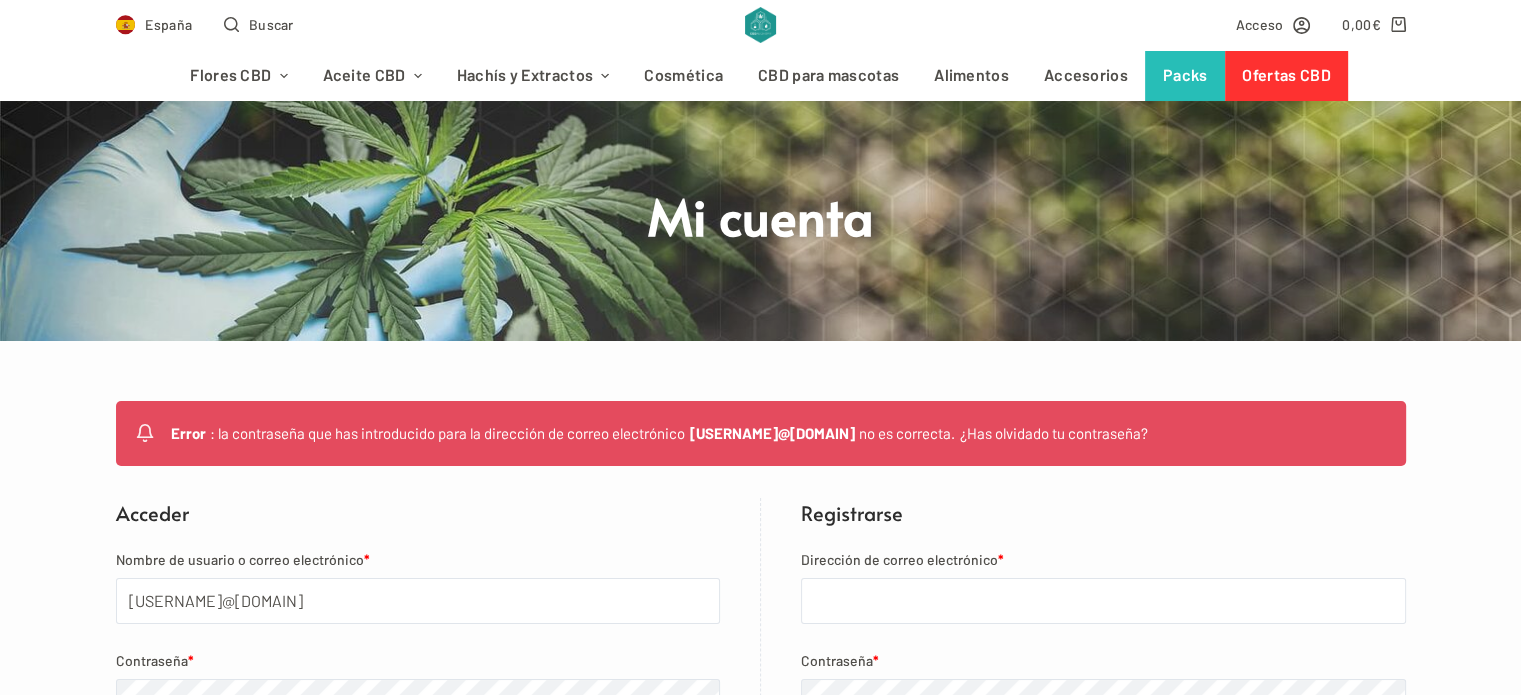 scroll, scrollTop: 200, scrollLeft: 0, axis: vertical 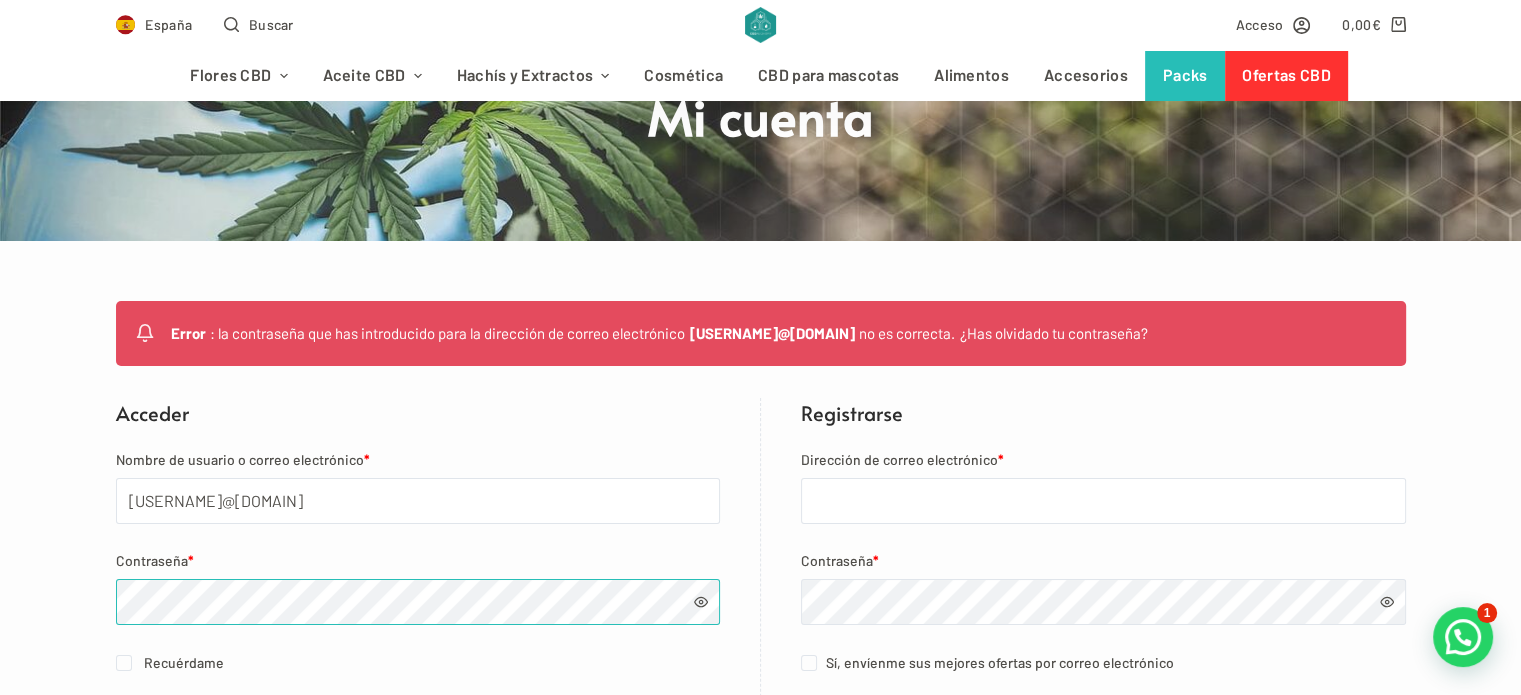 click on "Acceder" at bounding box center (163, 715) 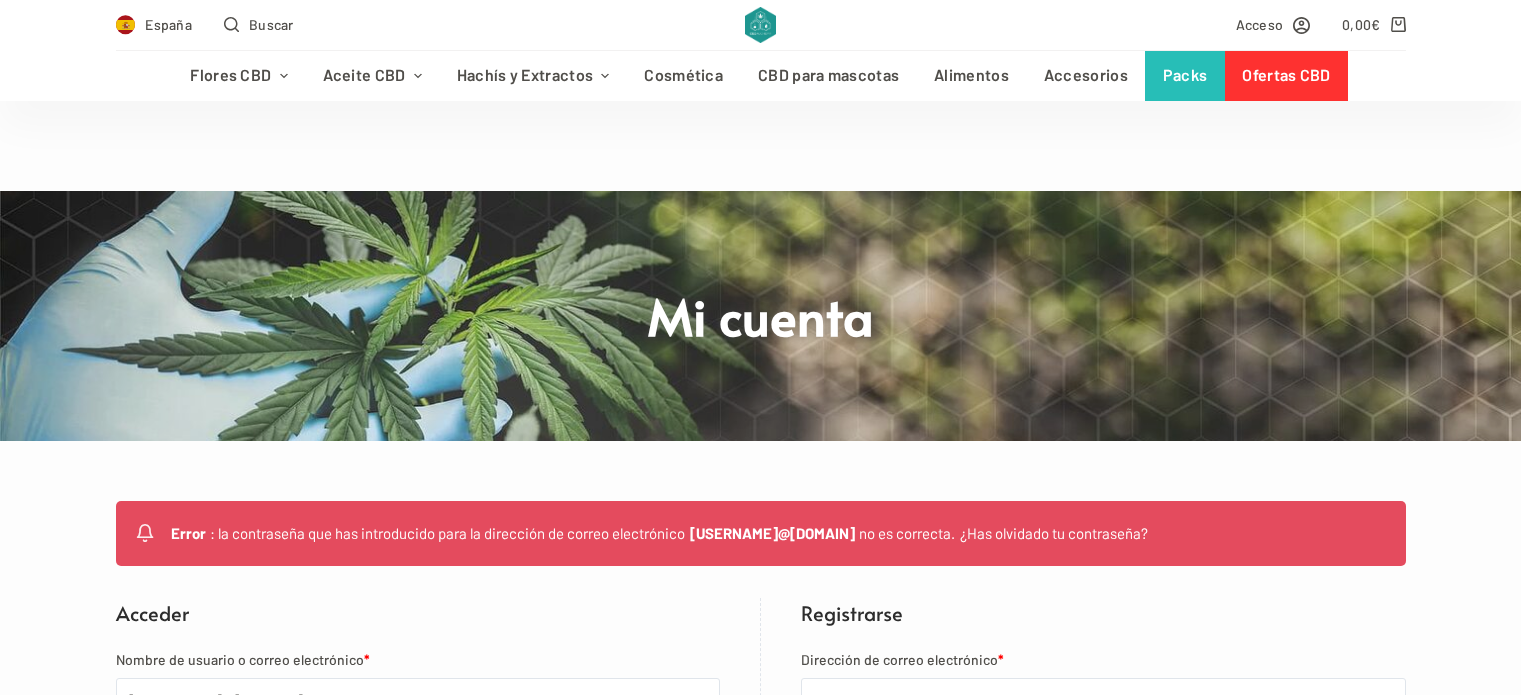 scroll, scrollTop: 200, scrollLeft: 0, axis: vertical 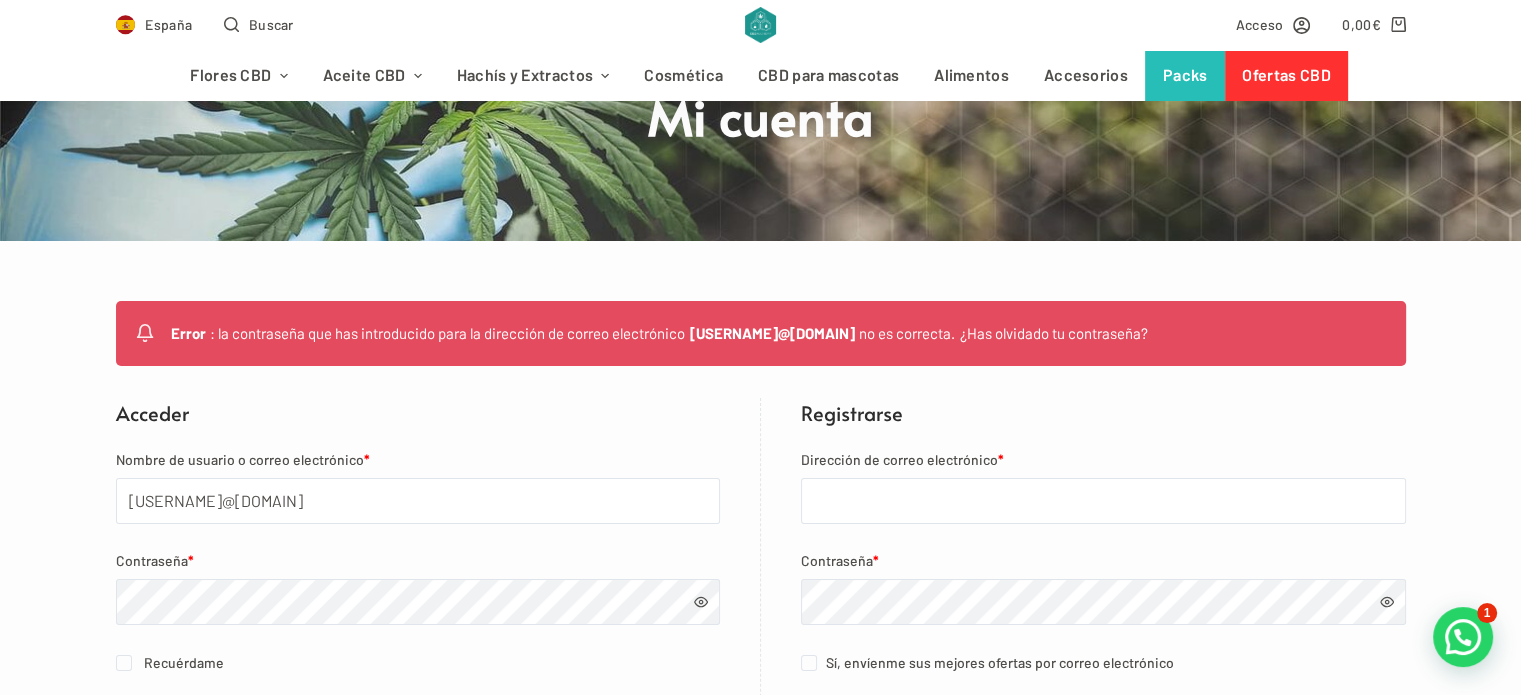 click on "Recuérdame" at bounding box center [418, 662] 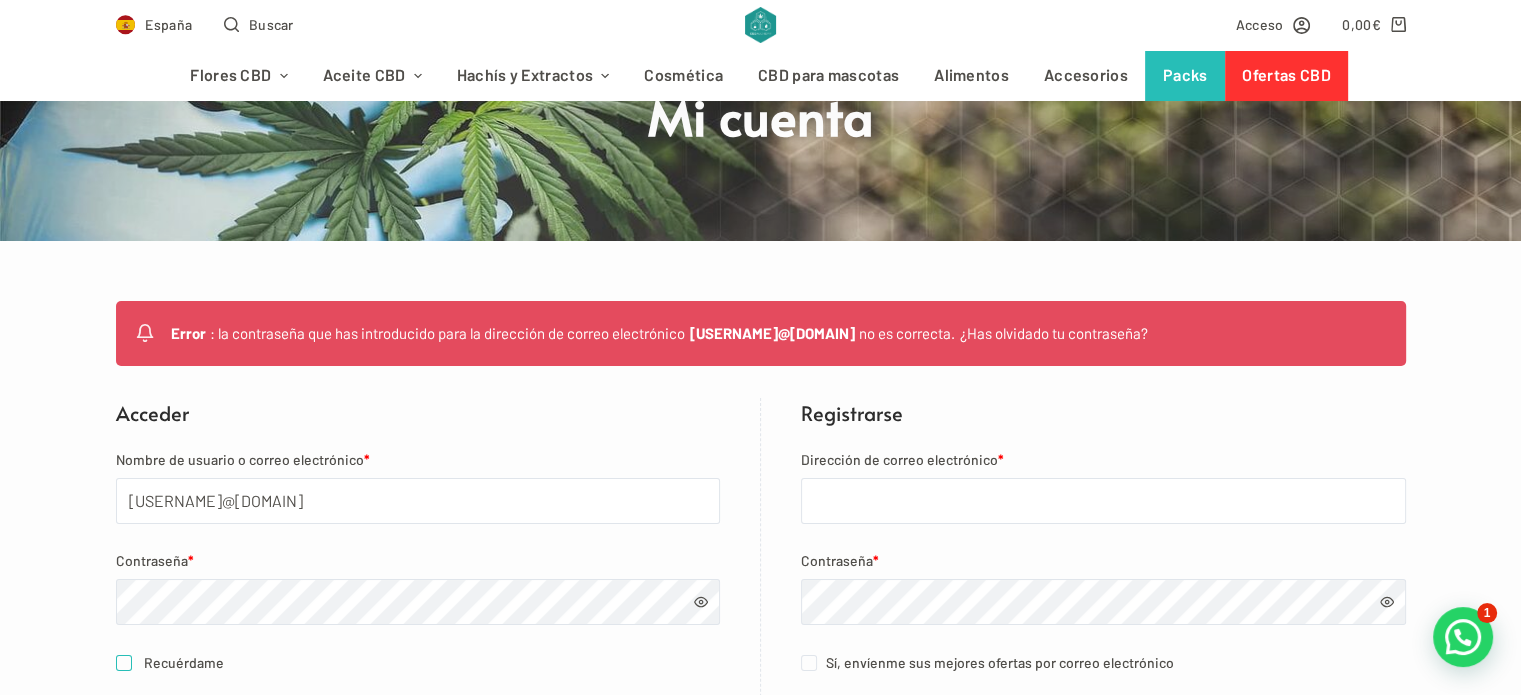 click on "Recuérdame" at bounding box center (124, 663) 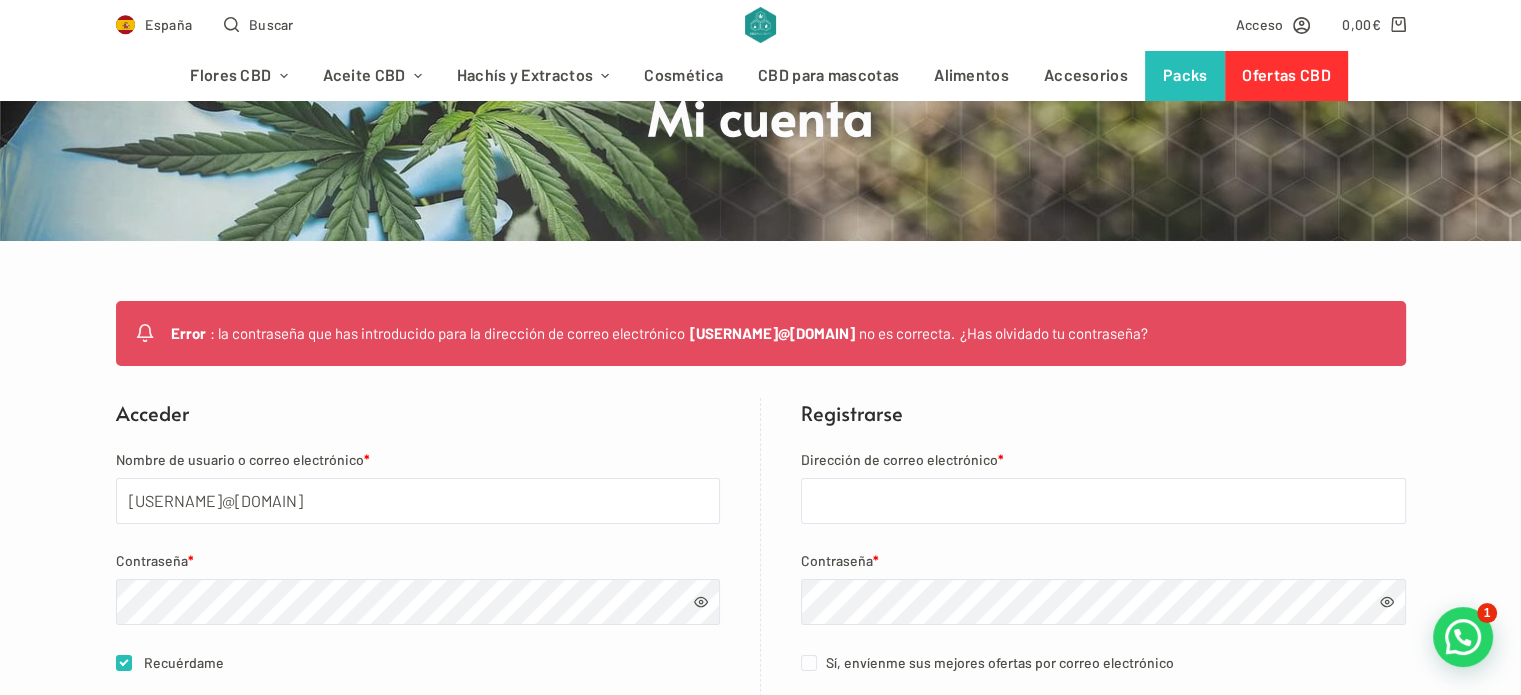 scroll, scrollTop: 500, scrollLeft: 0, axis: vertical 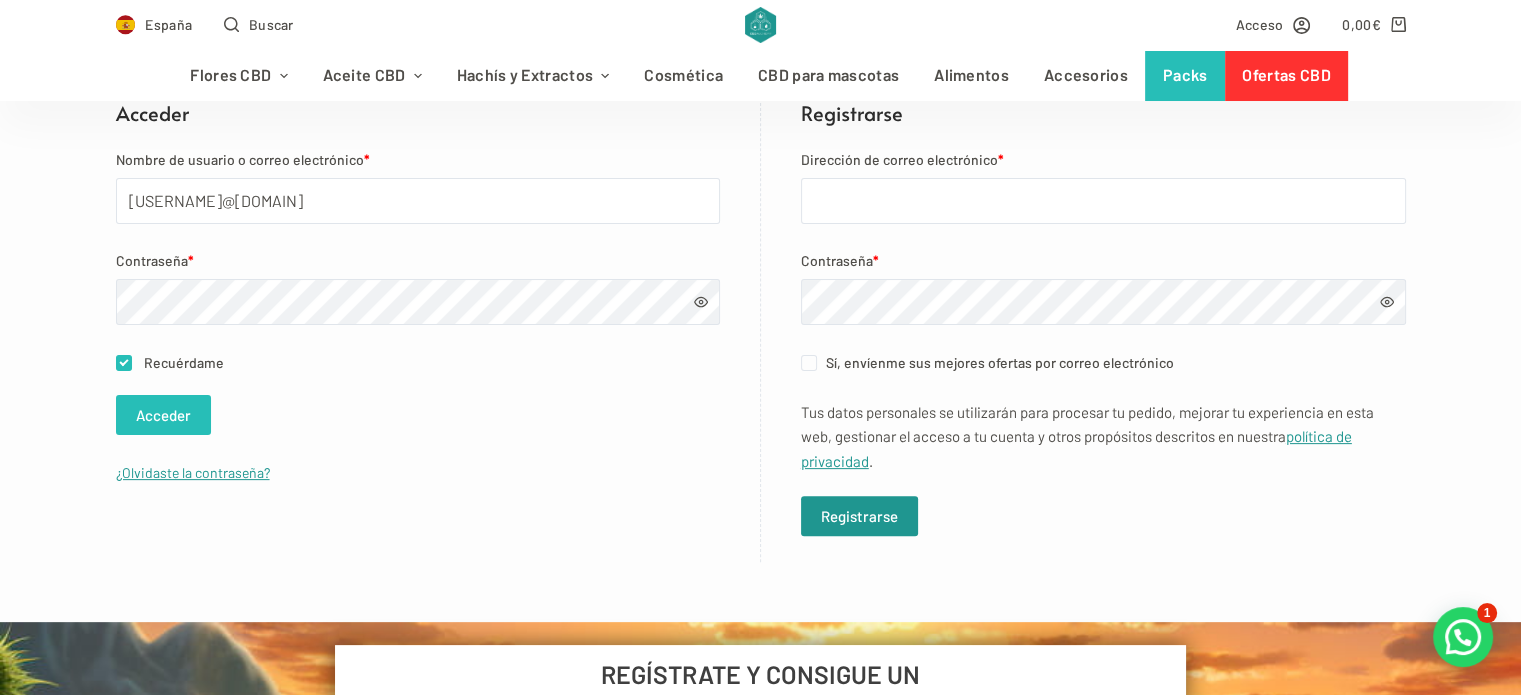 click on "Acceder" at bounding box center (163, 415) 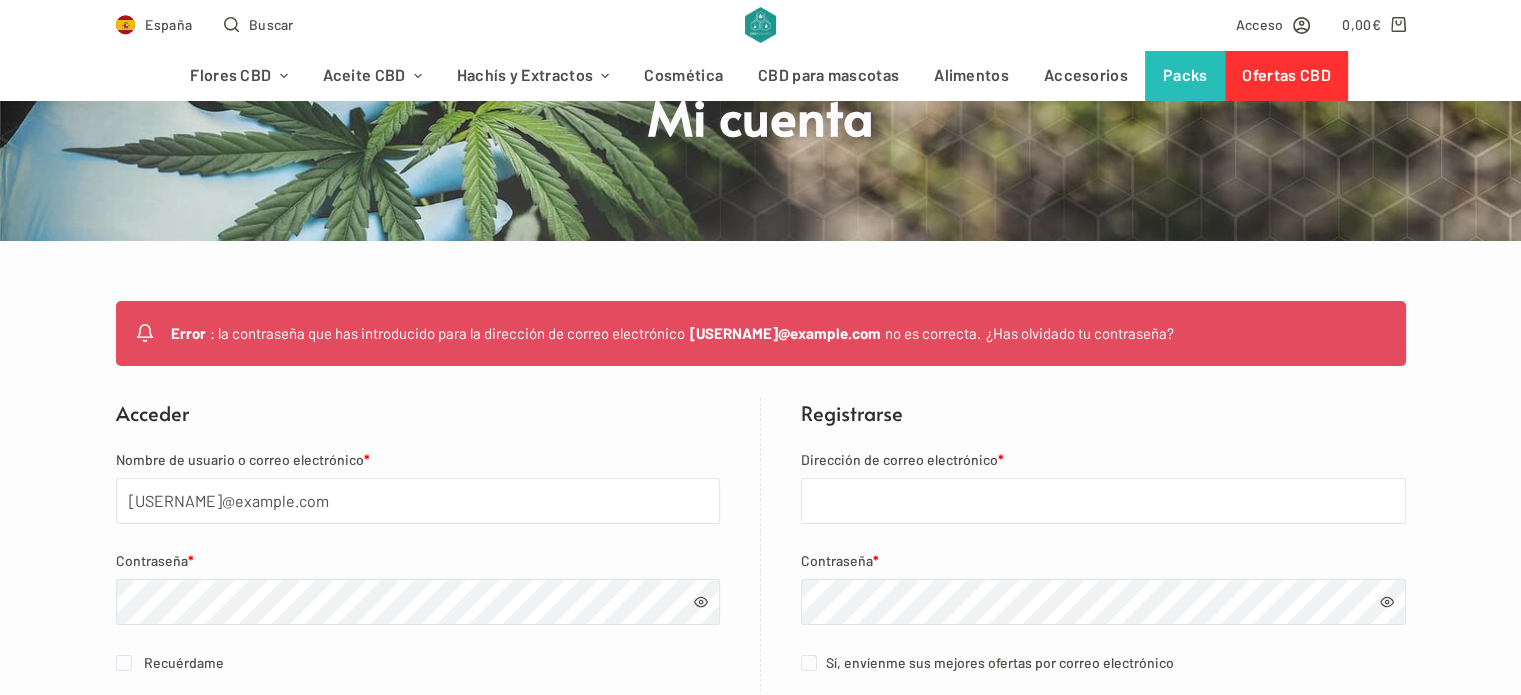 scroll, scrollTop: 300, scrollLeft: 0, axis: vertical 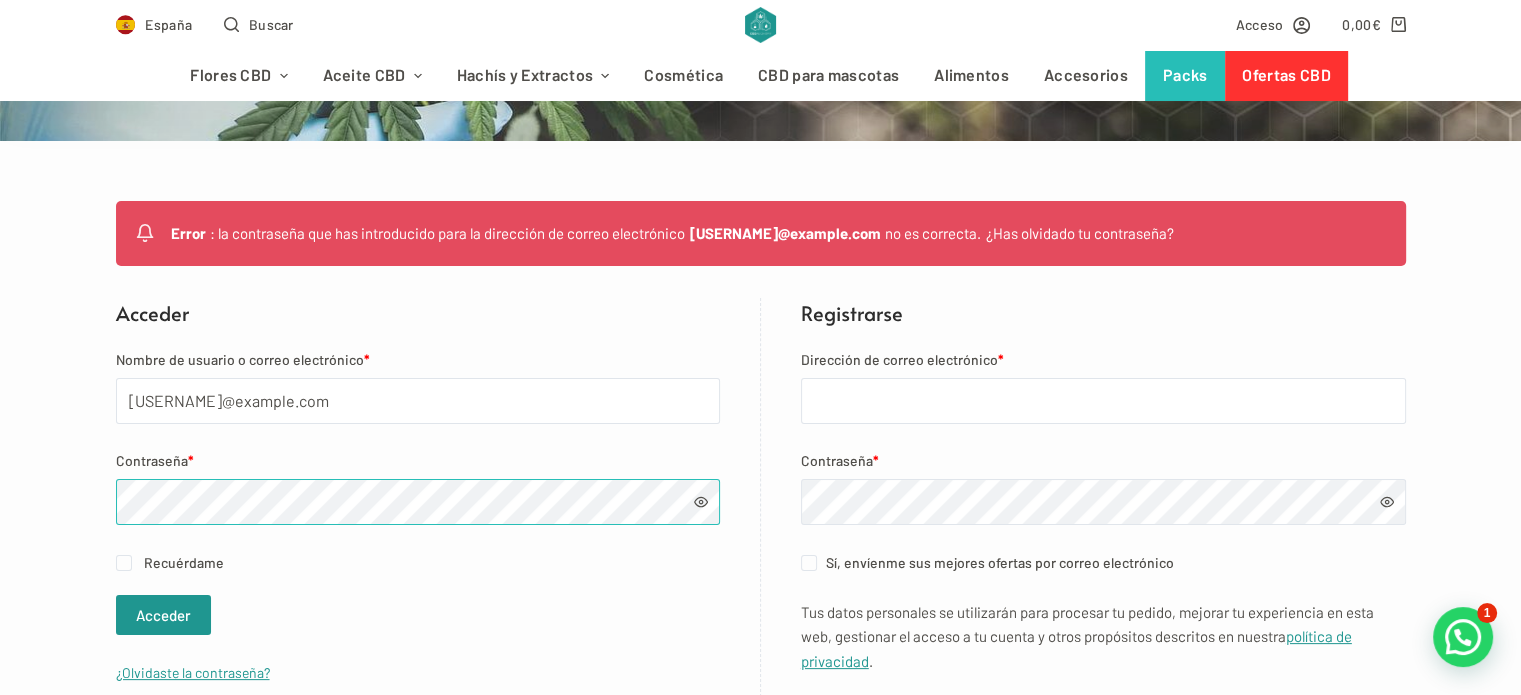 click on "Acceder" at bounding box center [163, 615] 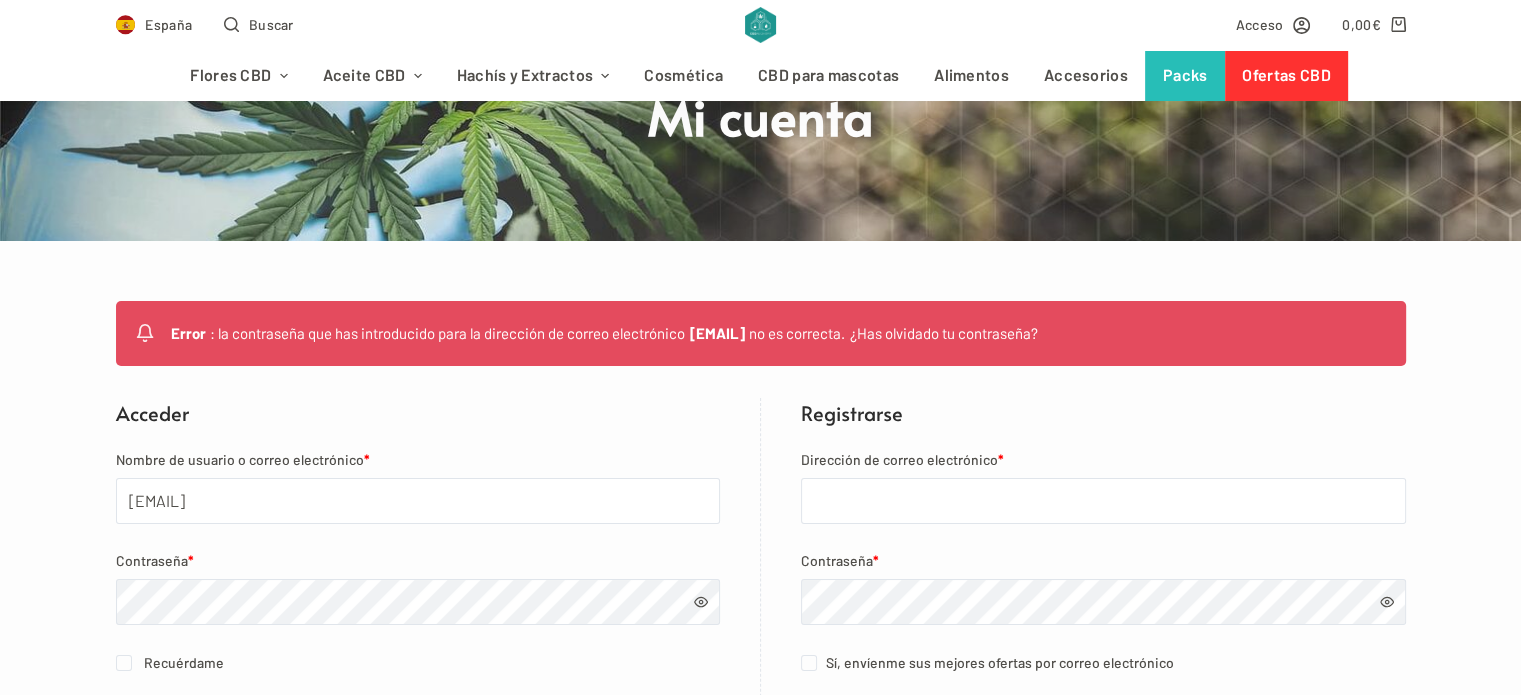 scroll, scrollTop: 300, scrollLeft: 0, axis: vertical 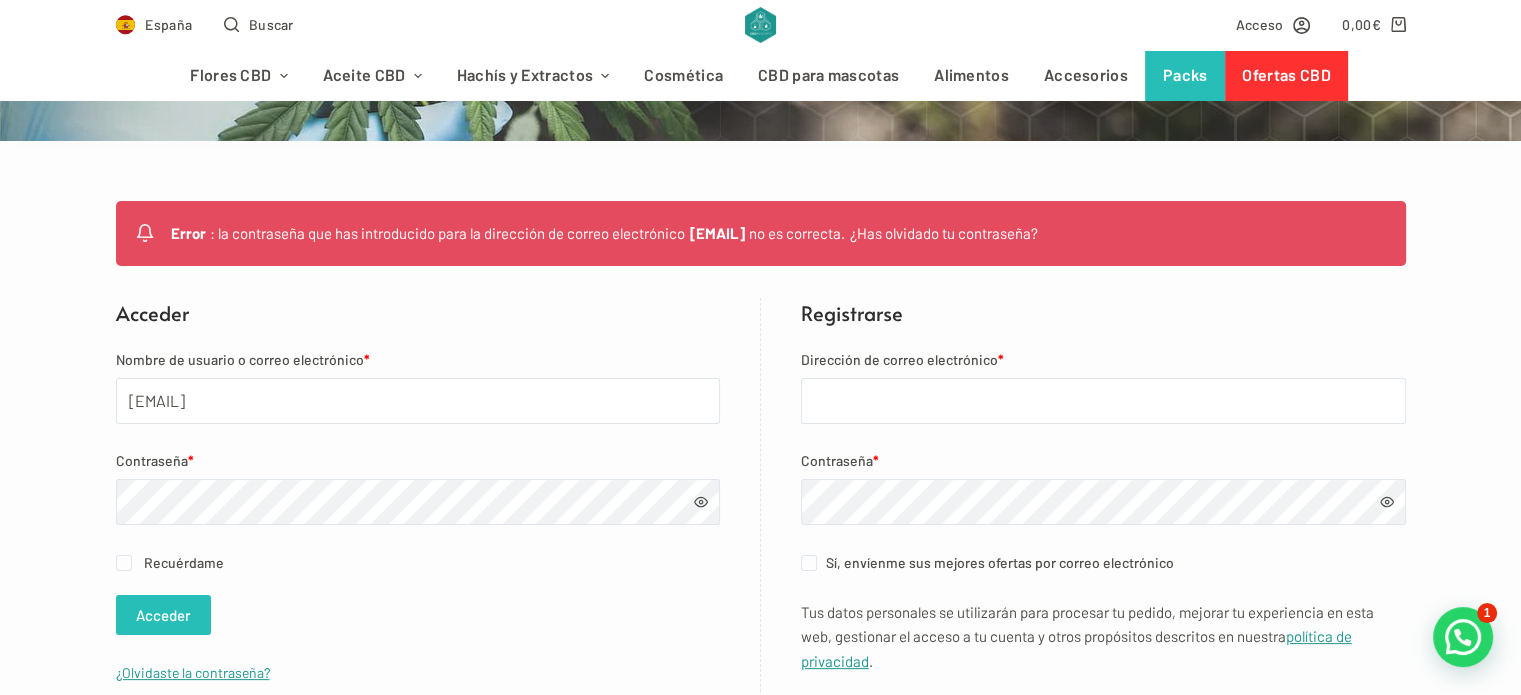 click on "Acceder" at bounding box center [163, 615] 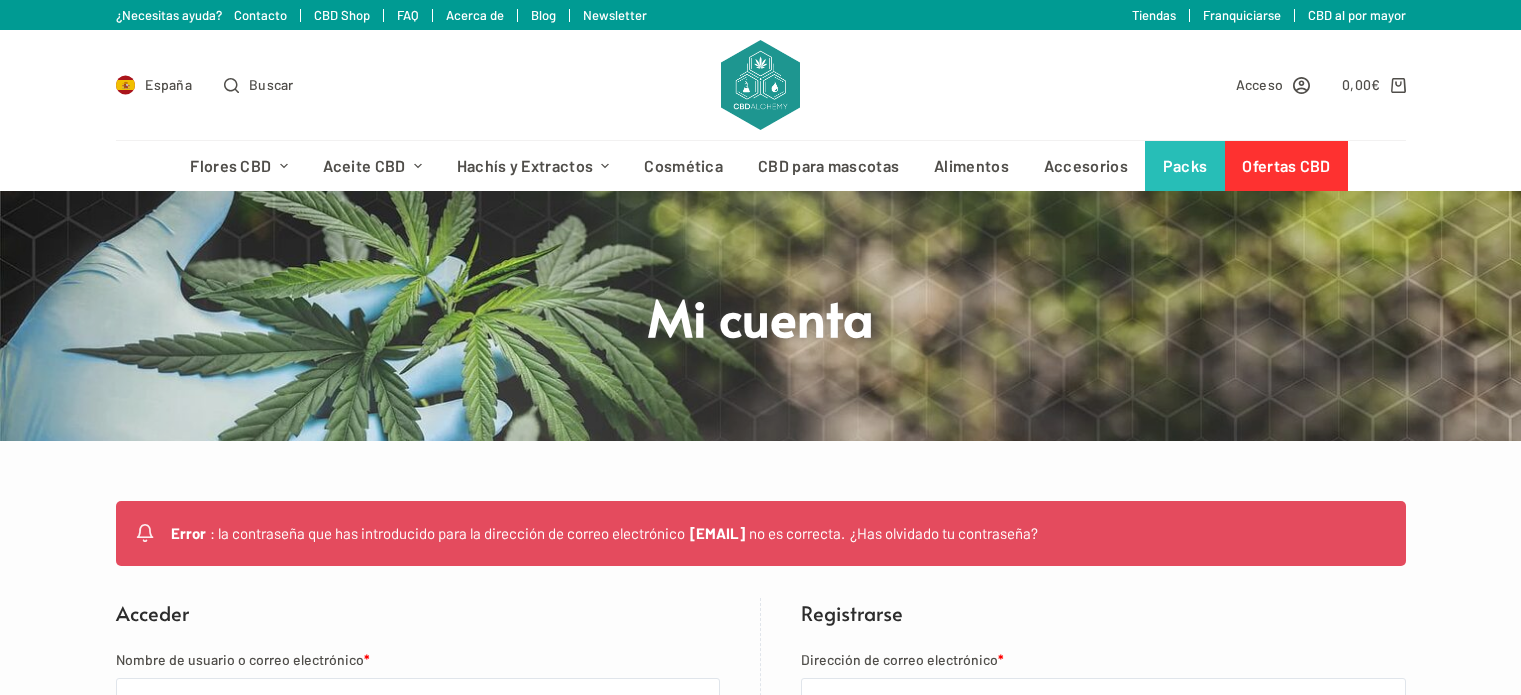 scroll, scrollTop: 200, scrollLeft: 0, axis: vertical 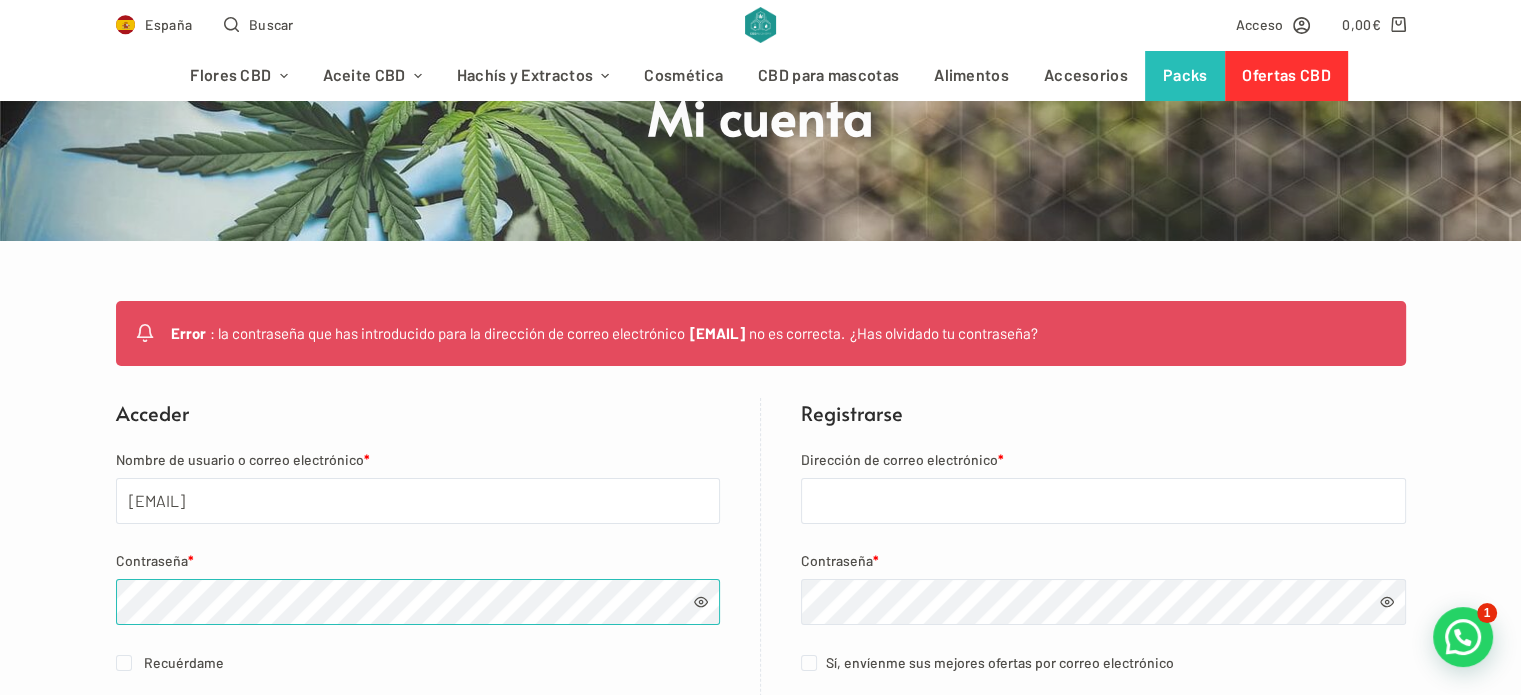 click on "Acceder" at bounding box center [163, 715] 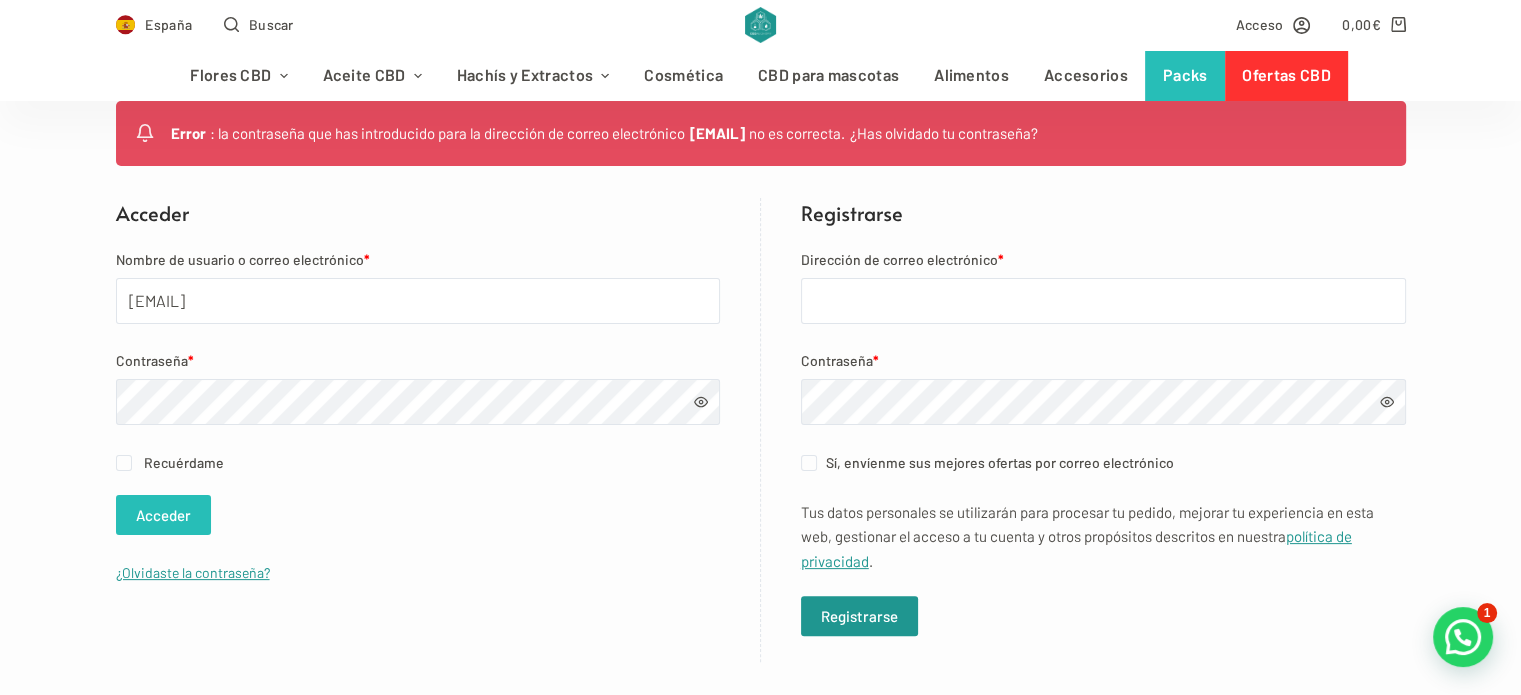 click on "Acceder" at bounding box center (163, 515) 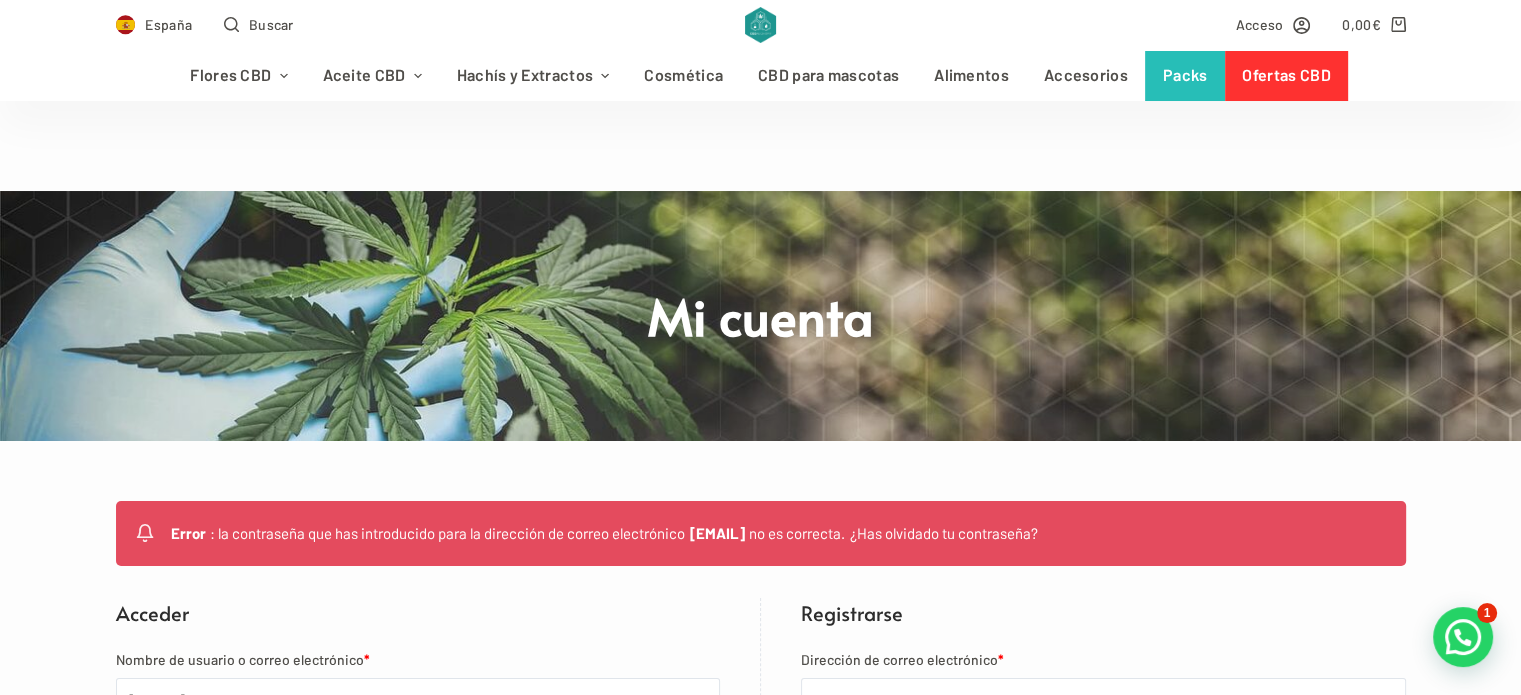 scroll, scrollTop: 300, scrollLeft: 0, axis: vertical 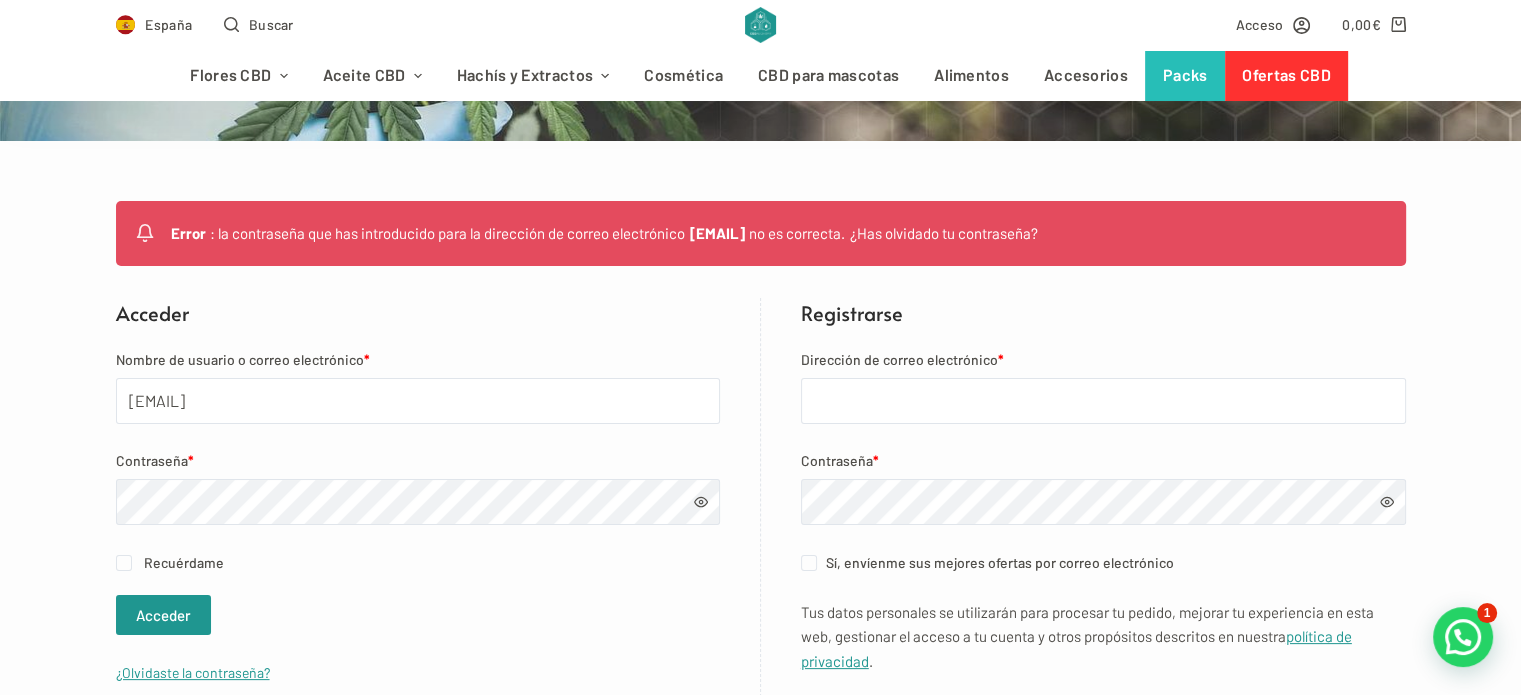 click at bounding box center (701, 502) 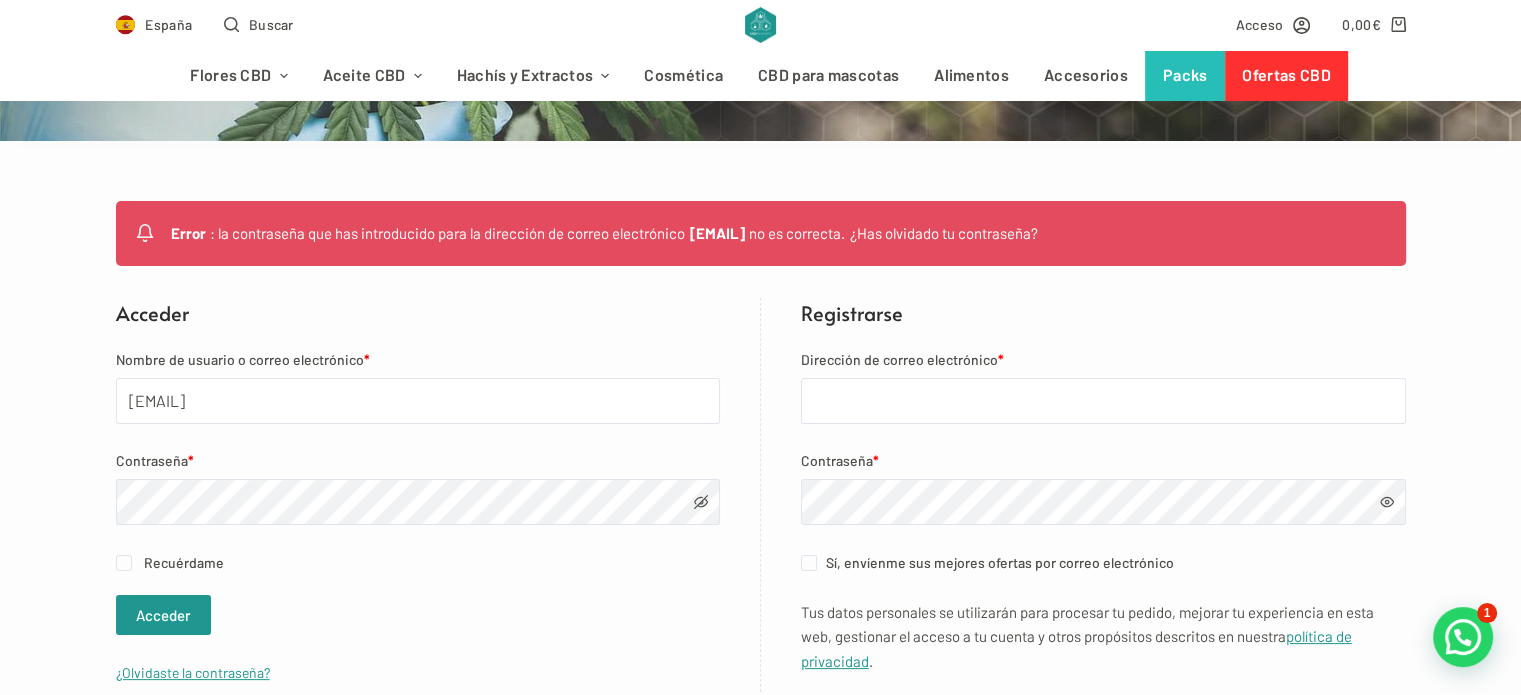 click on "Nombre de usuario o correo electrónico  *
santosky00@yahoo.es
Contraseña  *
Recuérdame
Acceder
¿Olvidaste la contraseña?" at bounding box center (418, 516) 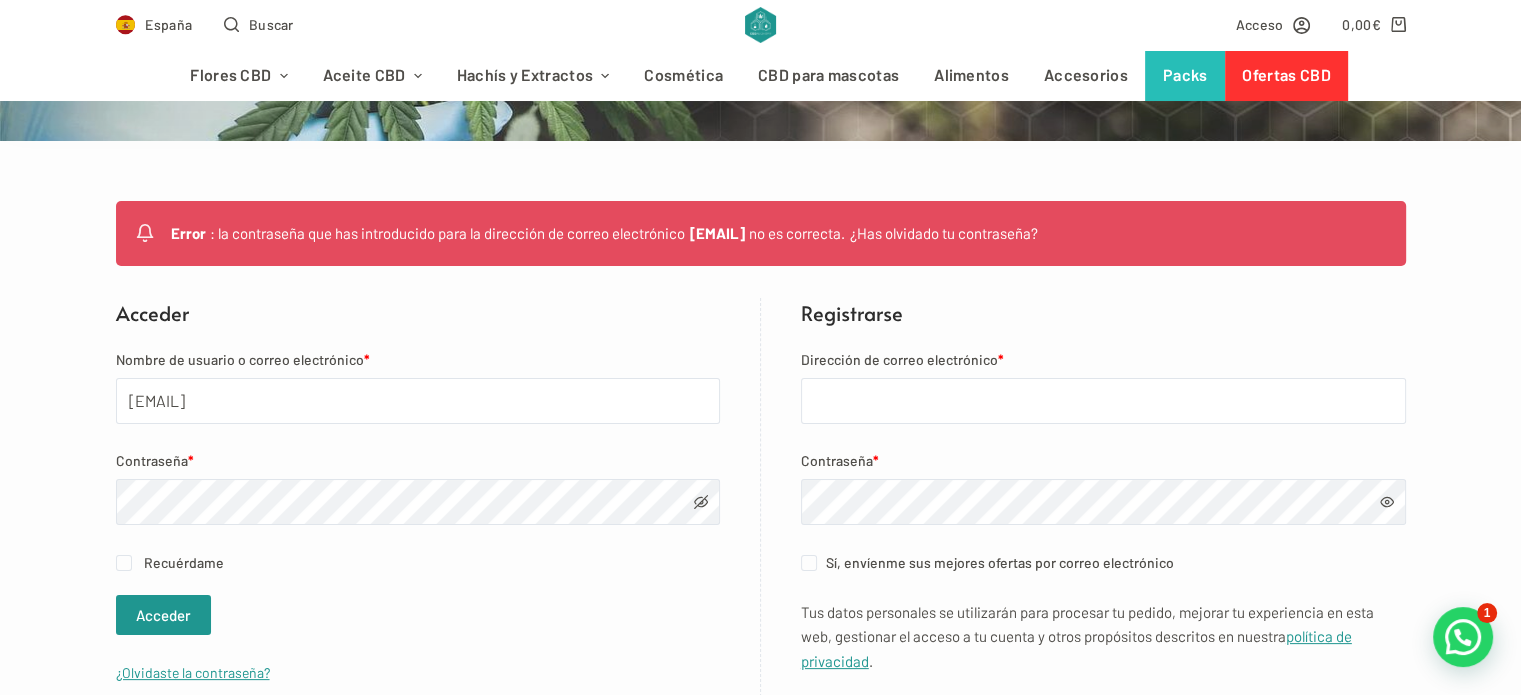 click on "Recuérdame" at bounding box center [184, 562] 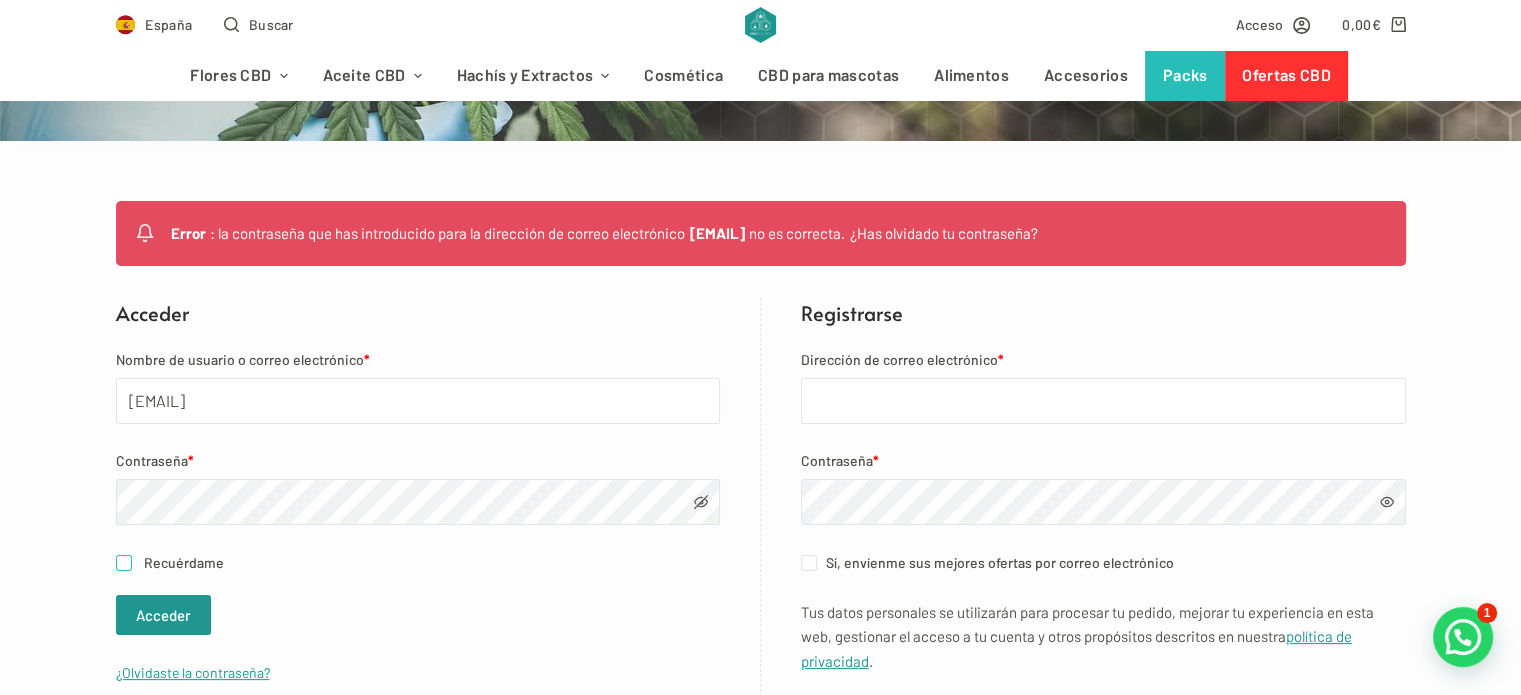 checkbox on "true" 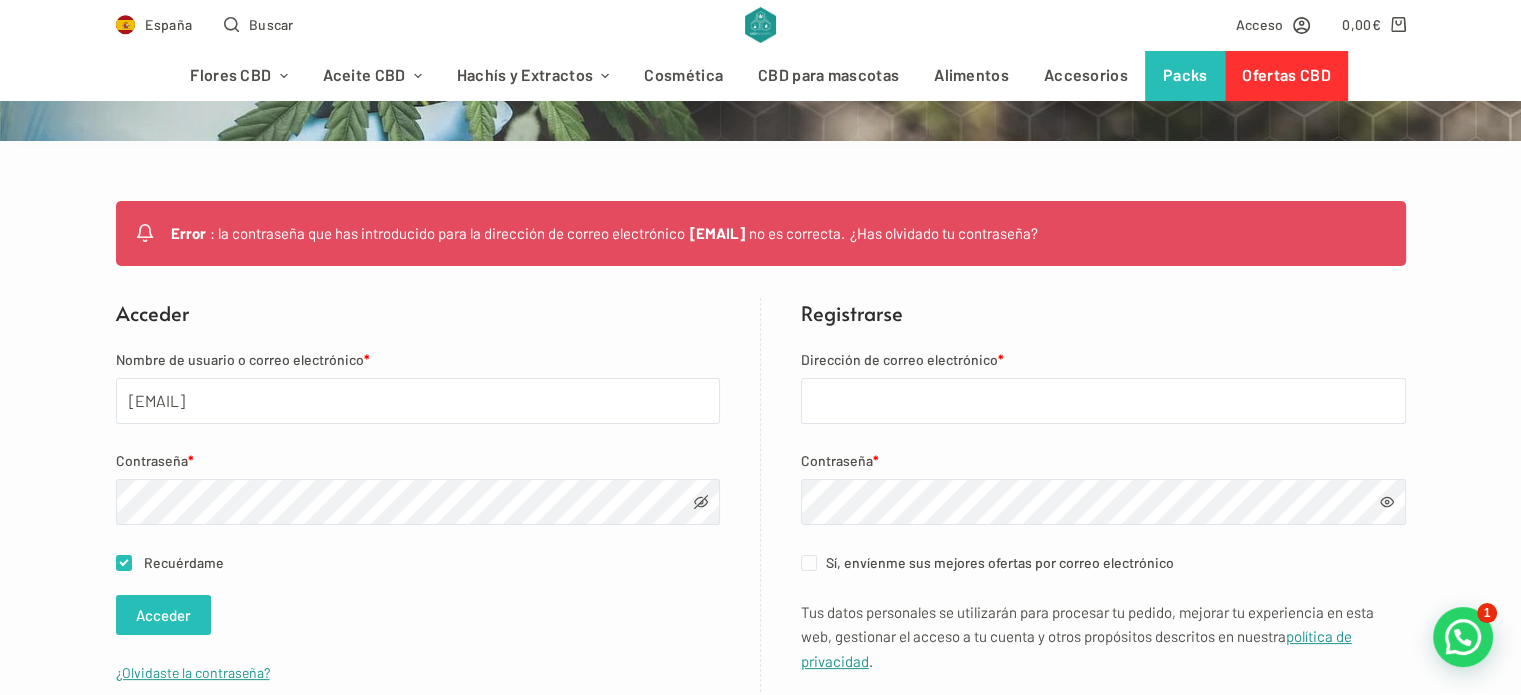 click on "Acceder" at bounding box center [163, 615] 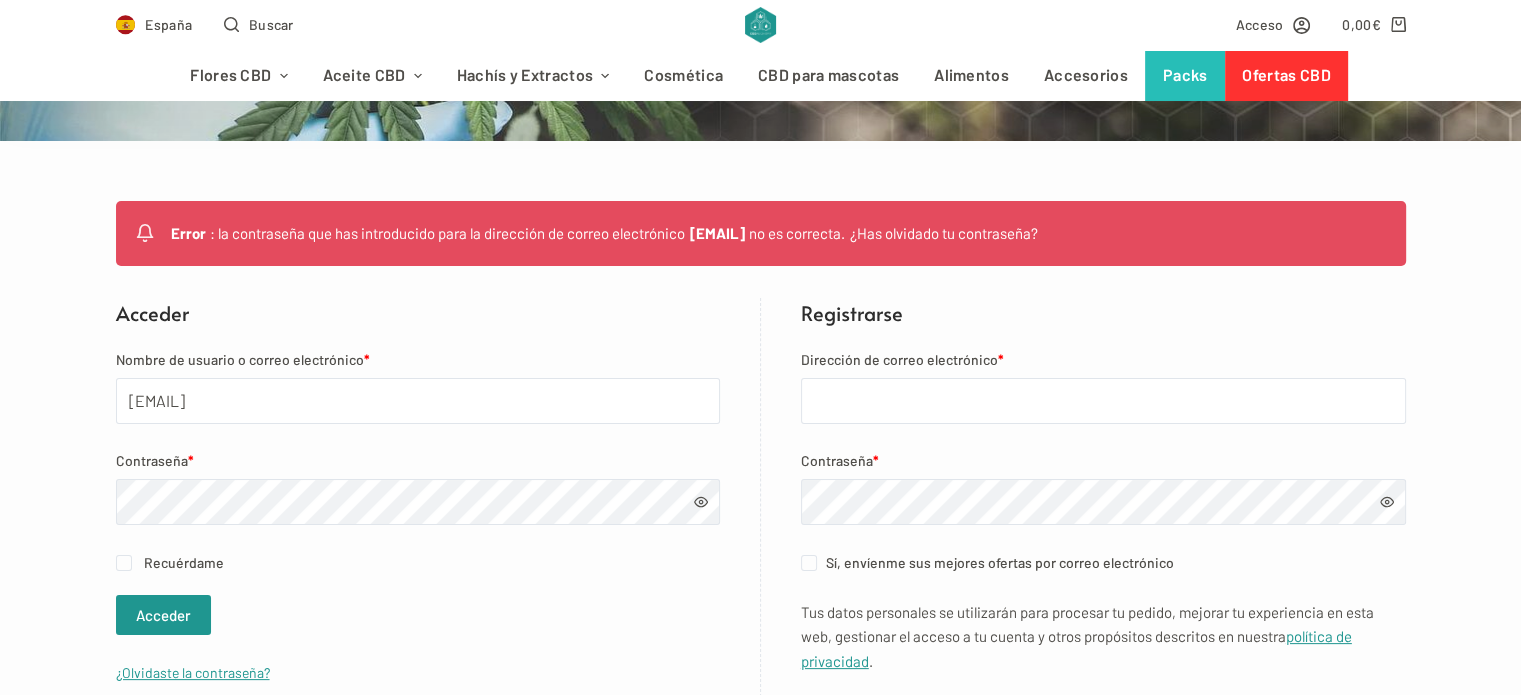 scroll, scrollTop: 400, scrollLeft: 0, axis: vertical 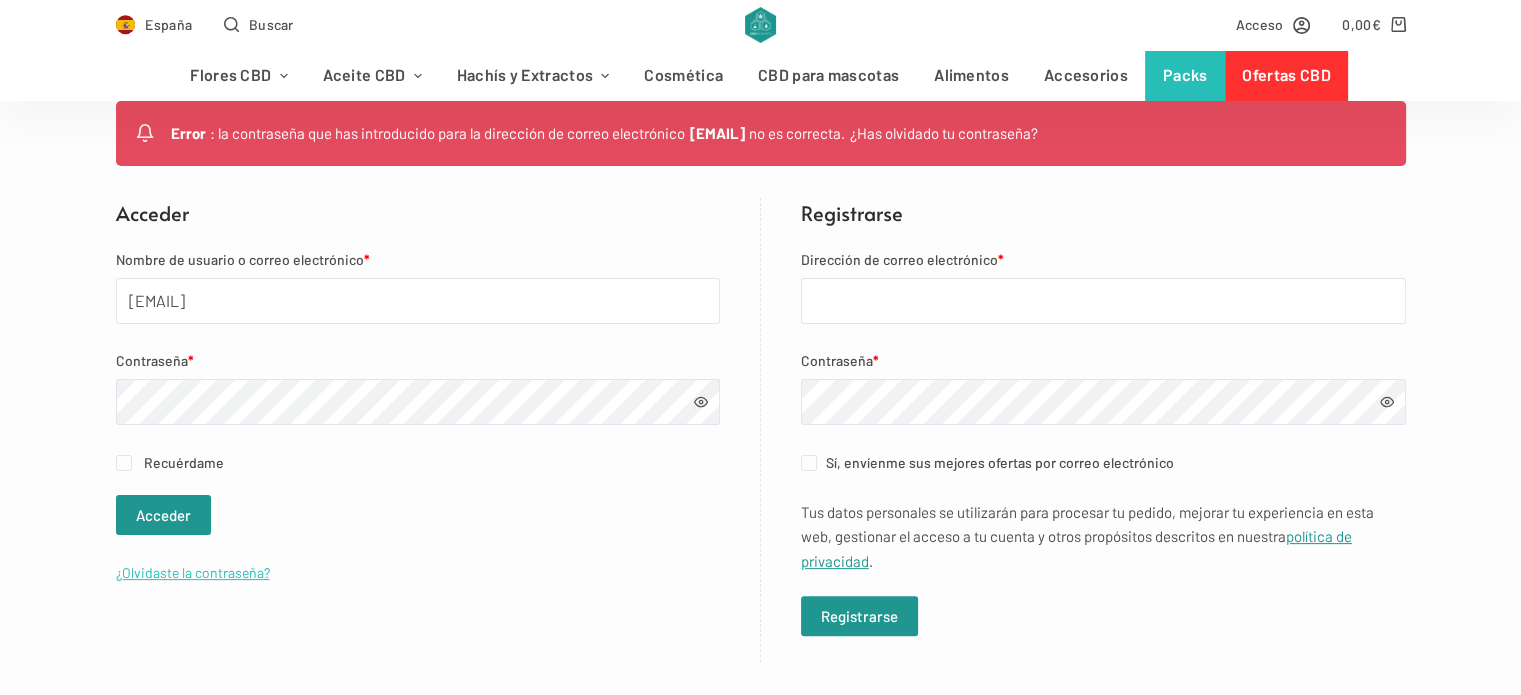 click on "¿Olvidaste la contraseña?" at bounding box center (193, 572) 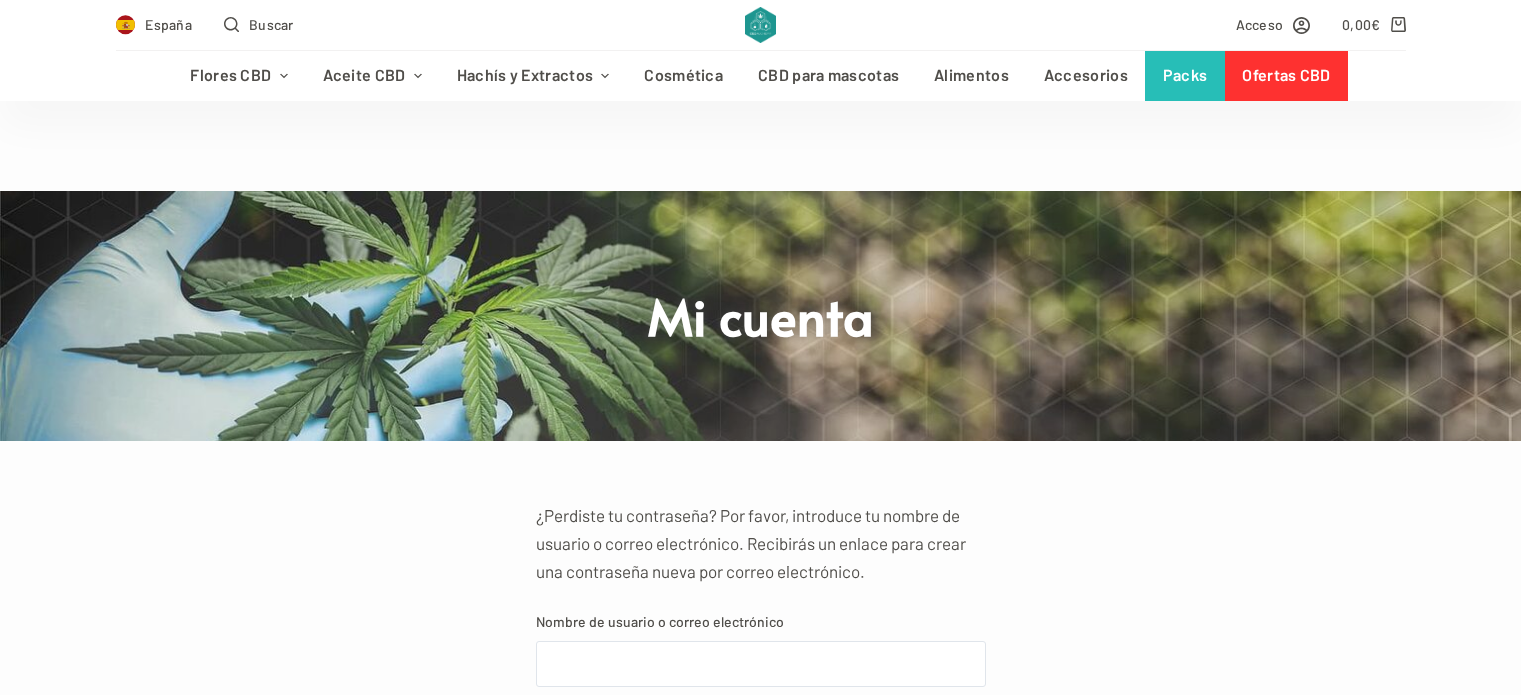 scroll, scrollTop: 200, scrollLeft: 0, axis: vertical 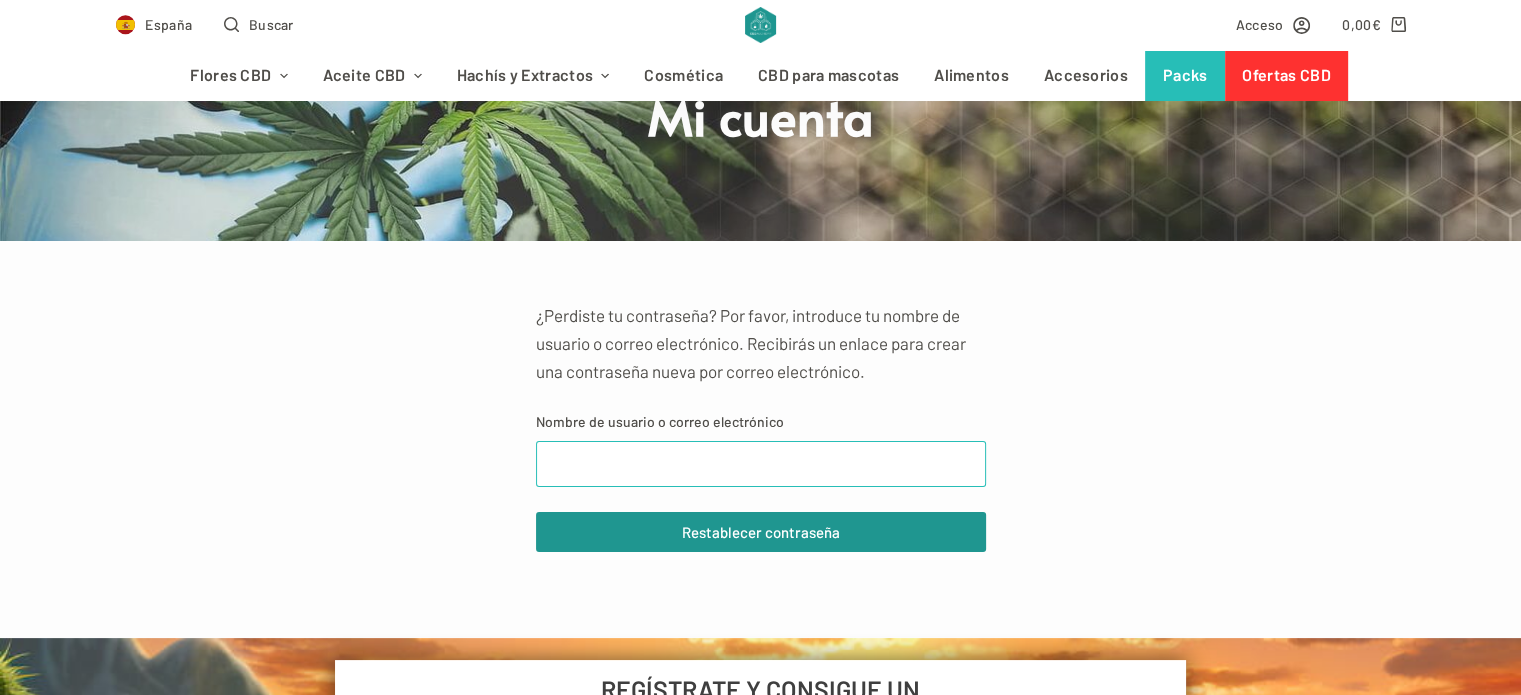 click on "Nombre de usuario o correo electrónico" at bounding box center (761, 464) 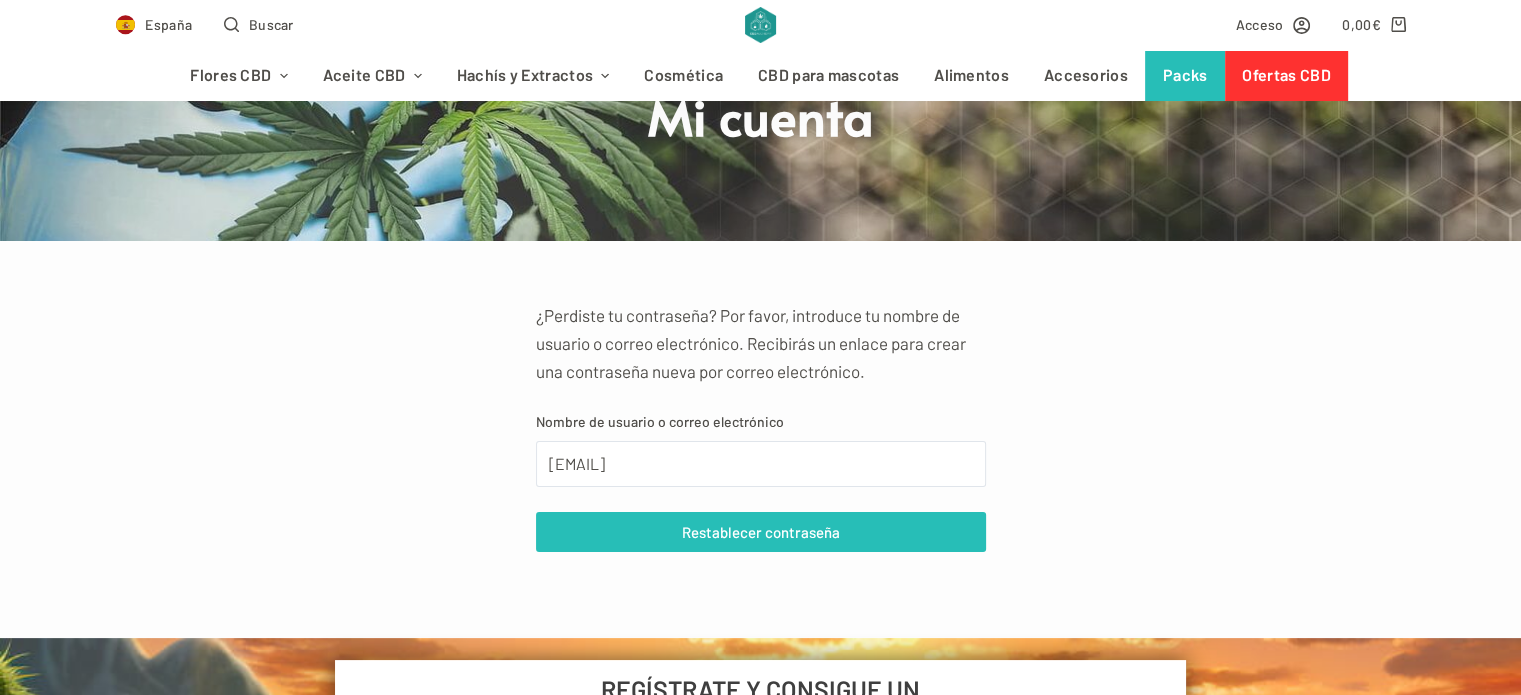 click on "Restablecer contraseña" at bounding box center [761, 532] 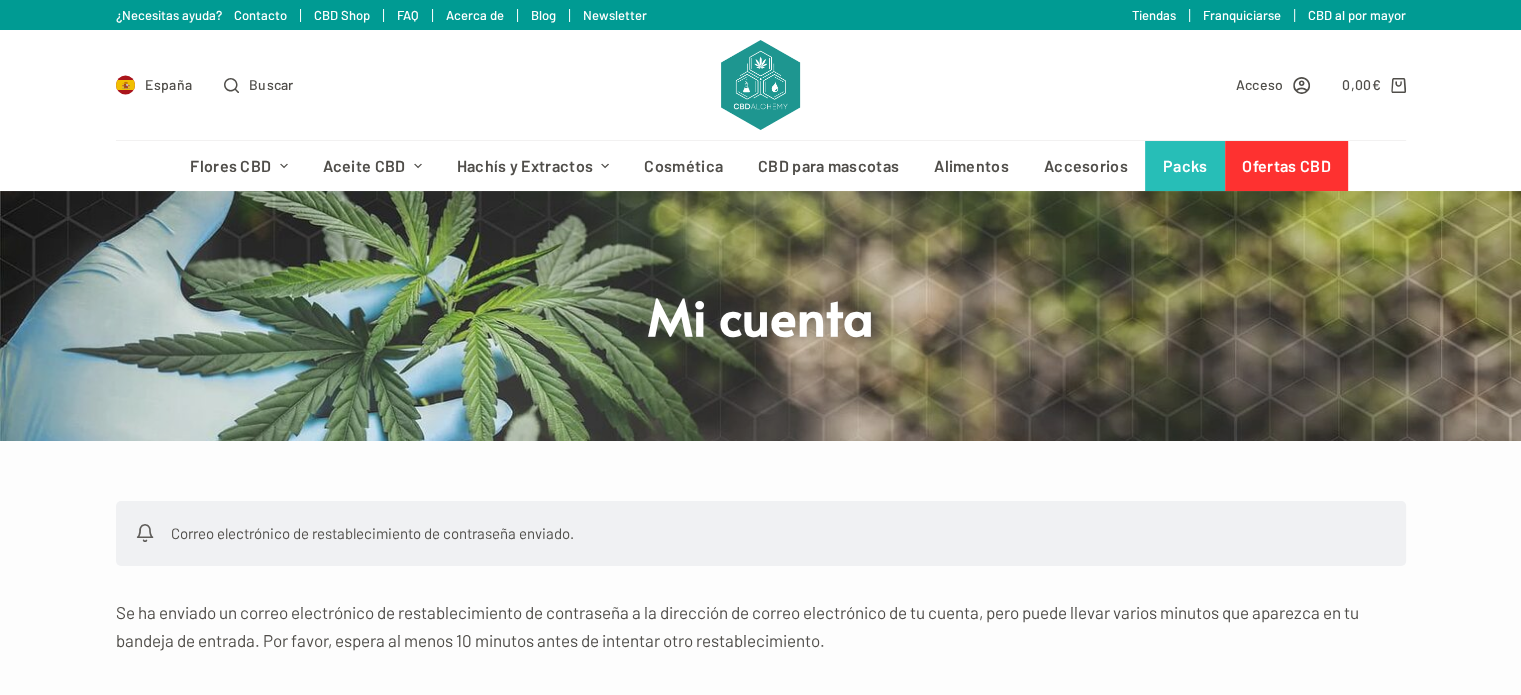 scroll, scrollTop: 200, scrollLeft: 0, axis: vertical 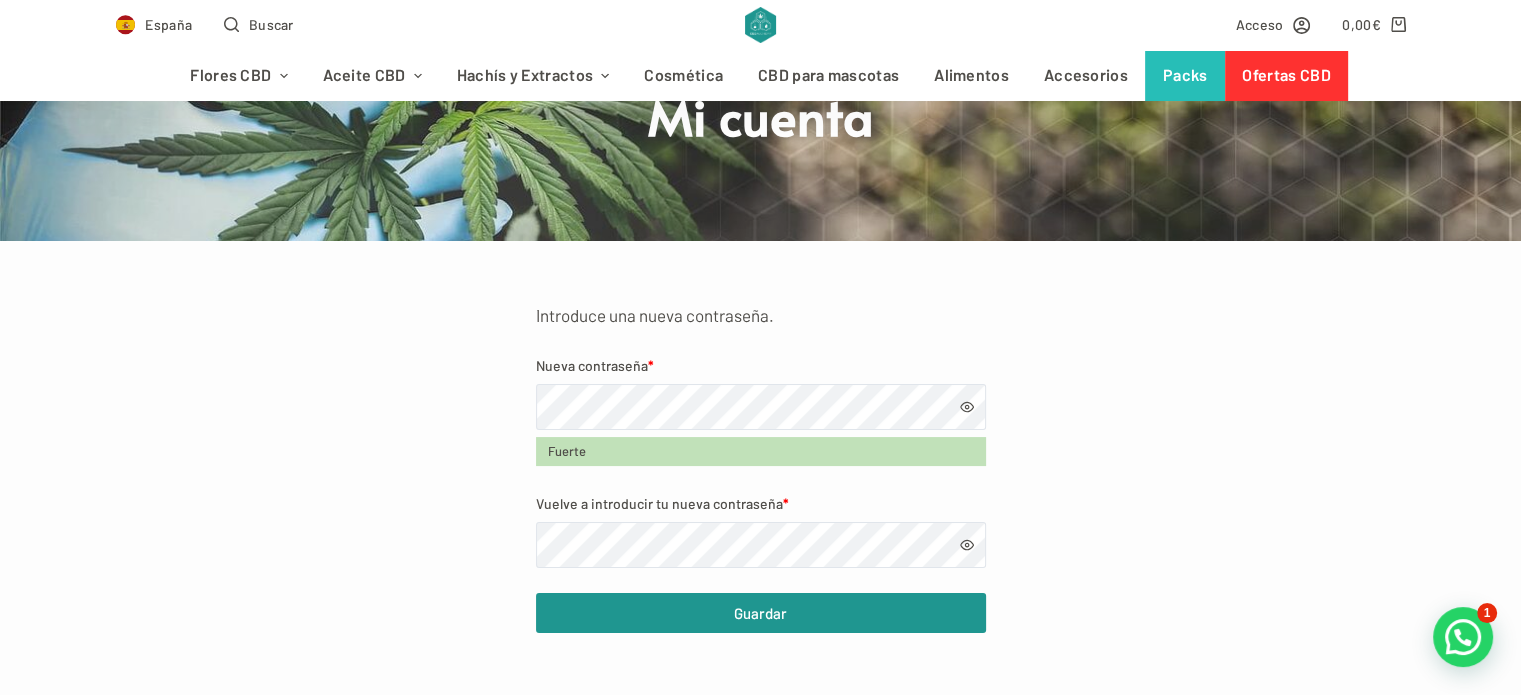 click on "Introduce una nueva contraseña.
Nueva contraseña  *
Fuerte
Vuelve a introducir tu nueva contraseña  *
Guardar" at bounding box center [761, 467] 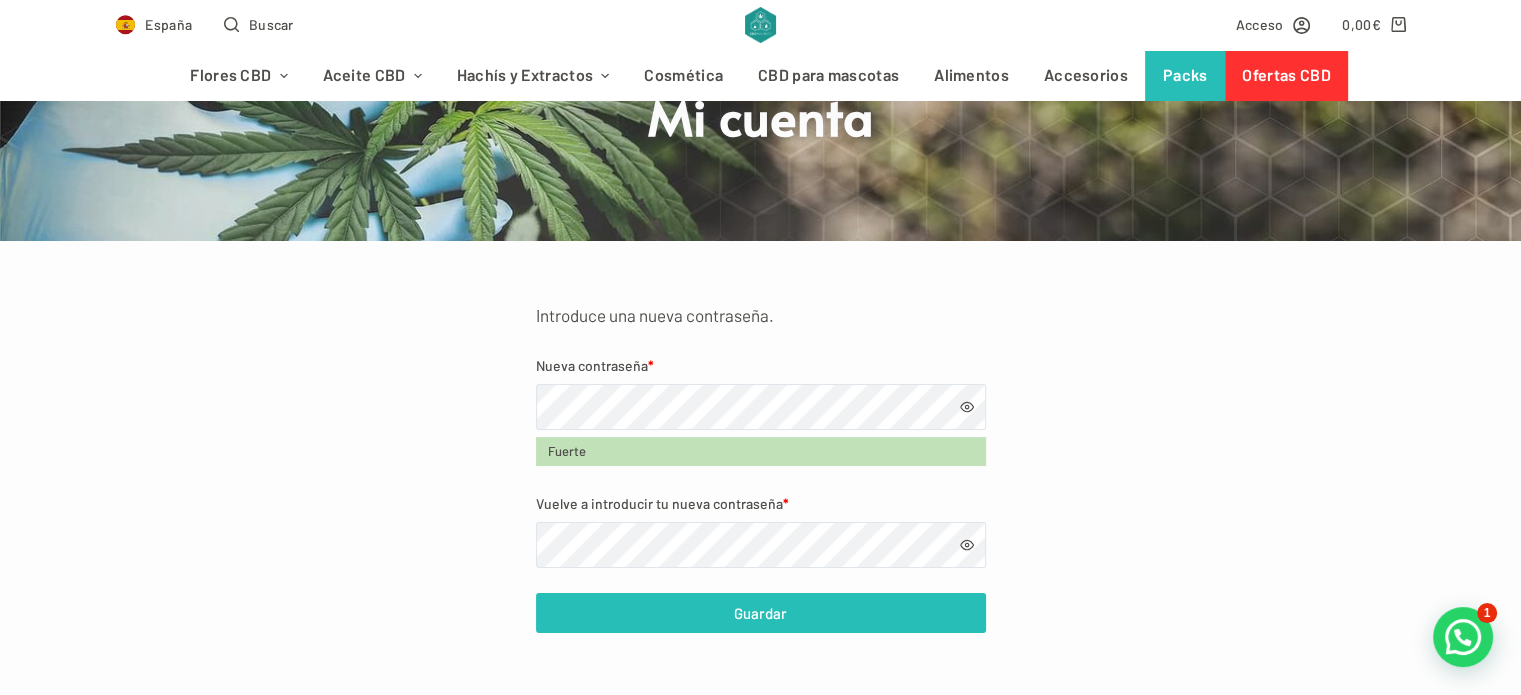 click on "Guardar" at bounding box center (761, 613) 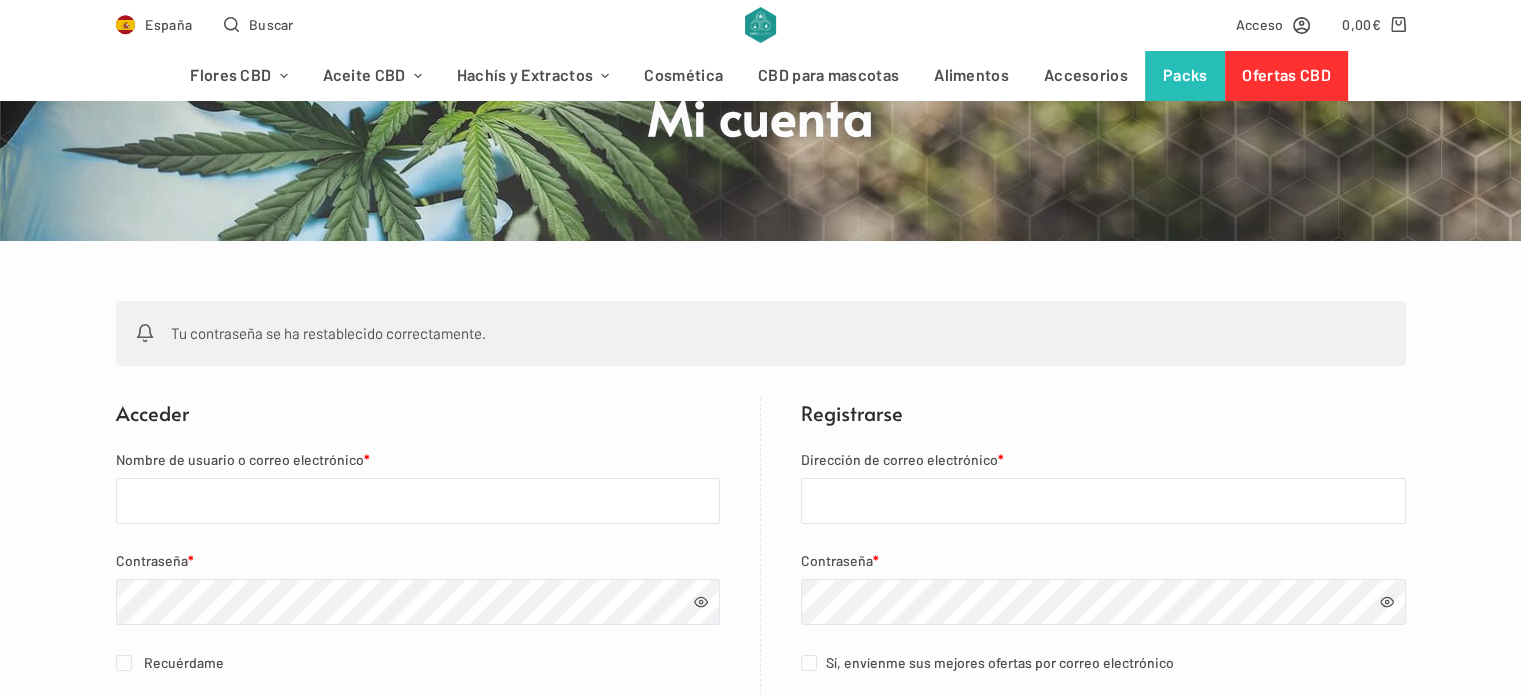 scroll, scrollTop: 300, scrollLeft: 0, axis: vertical 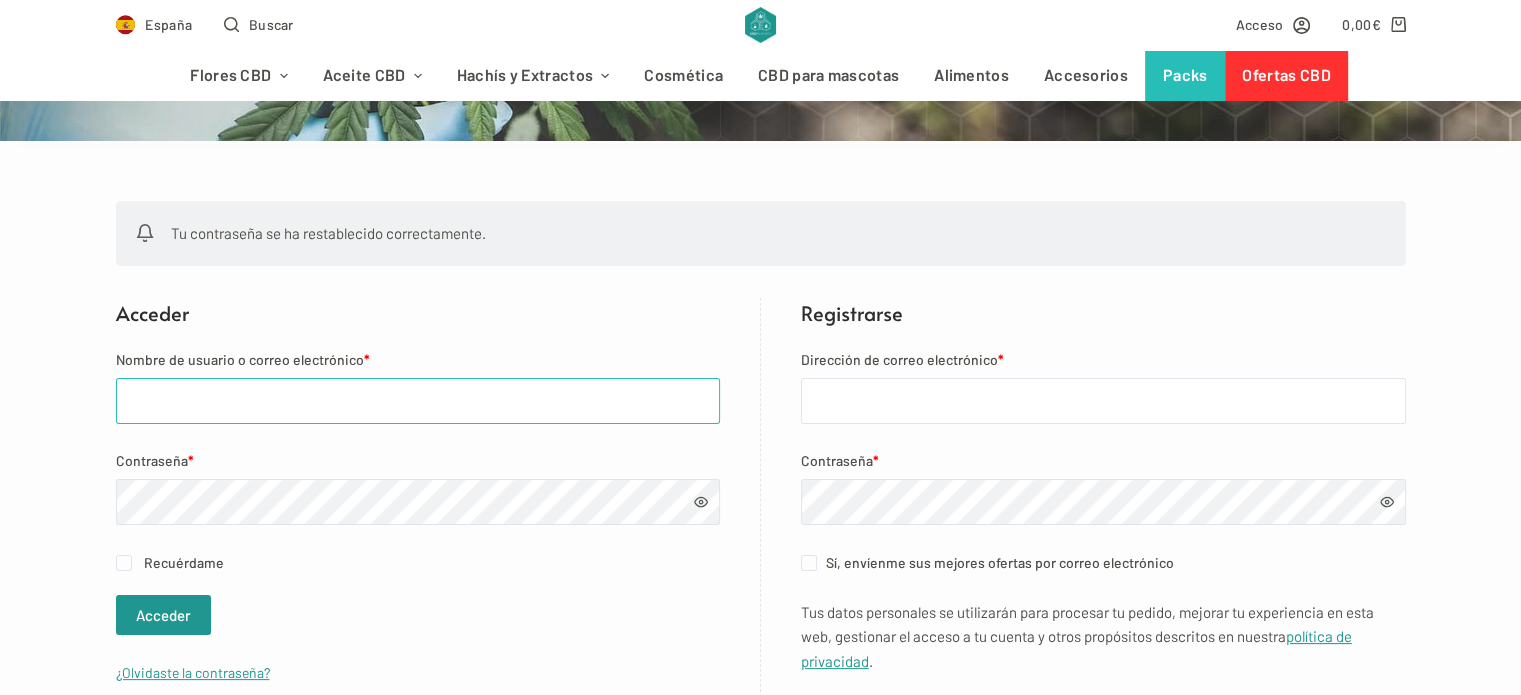 drag, startPoint x: 290, startPoint y: 394, endPoint x: 309, endPoint y: 408, distance: 23.600847 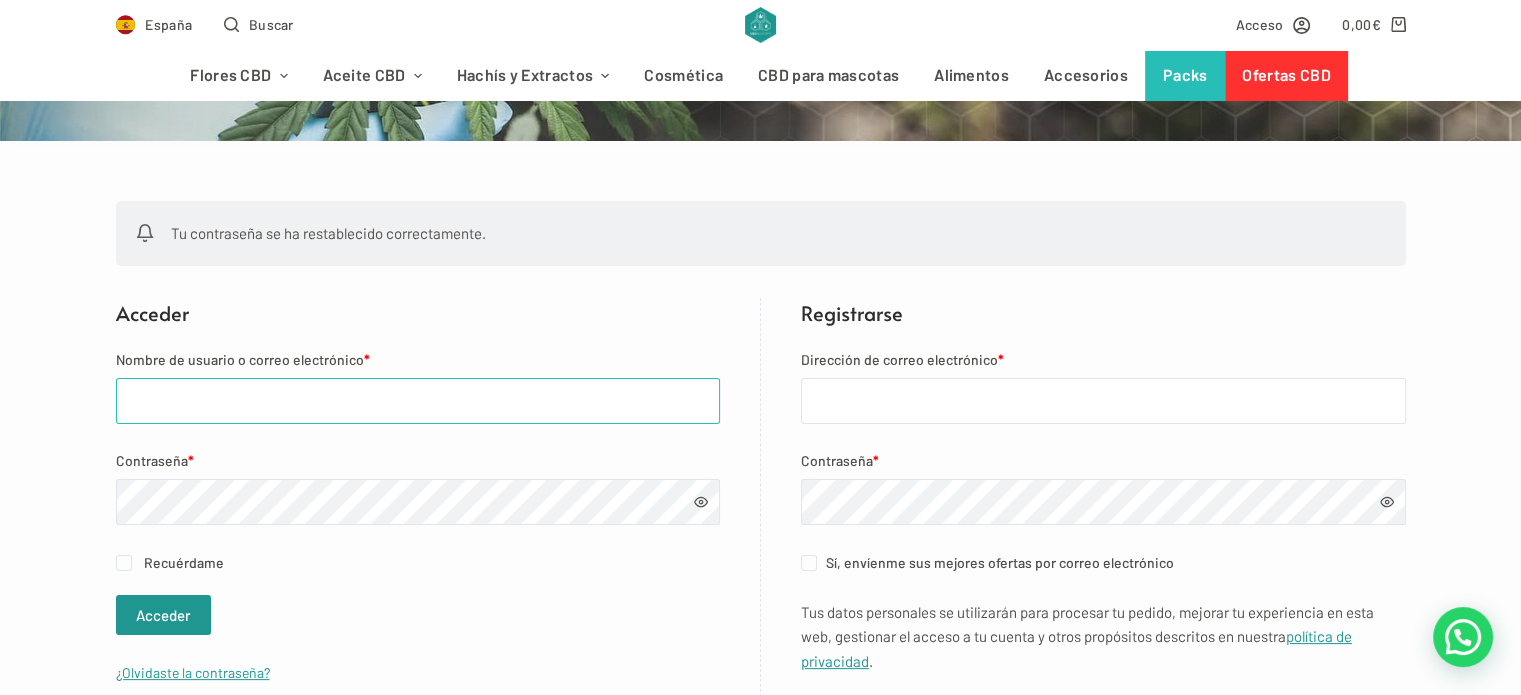 type on "santosky00@yahoo.es" 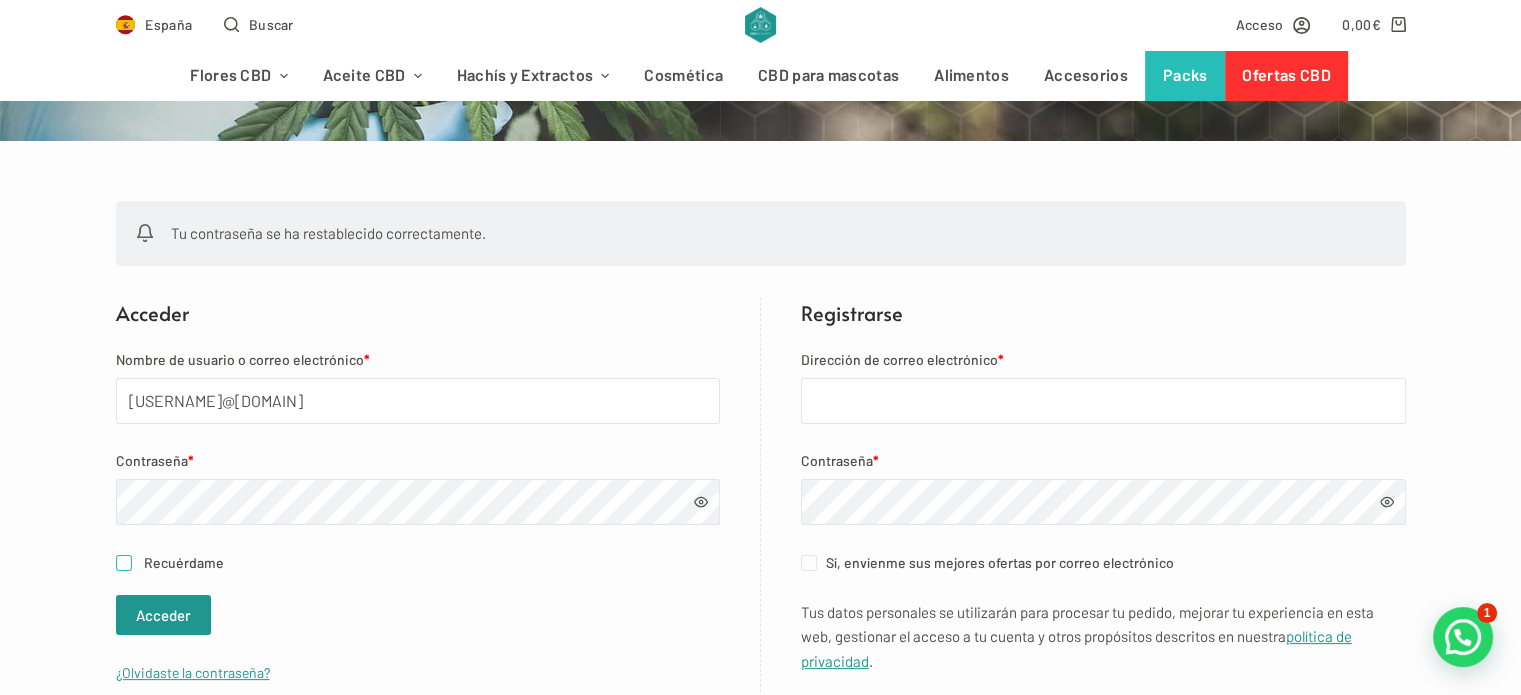click on "Recuérdame" at bounding box center (124, 563) 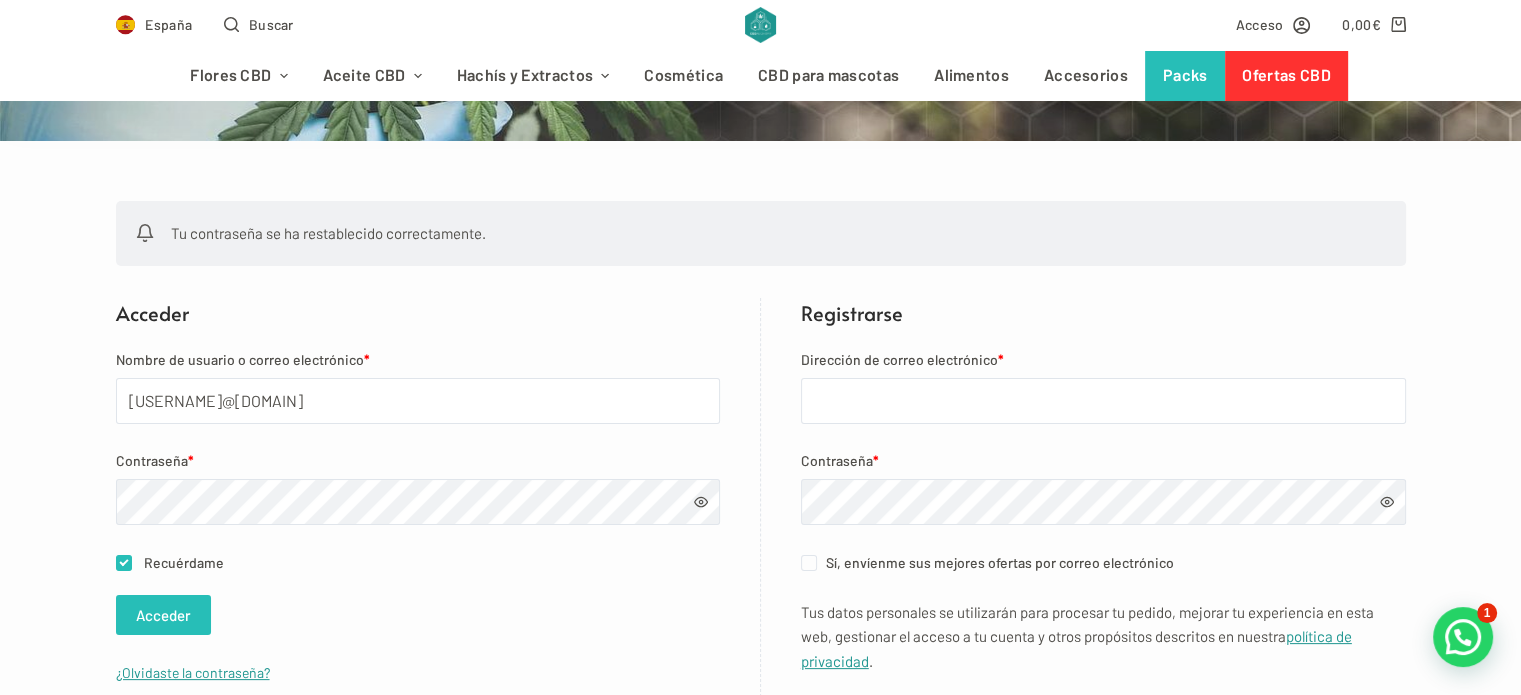 click on "Acceder" at bounding box center [163, 615] 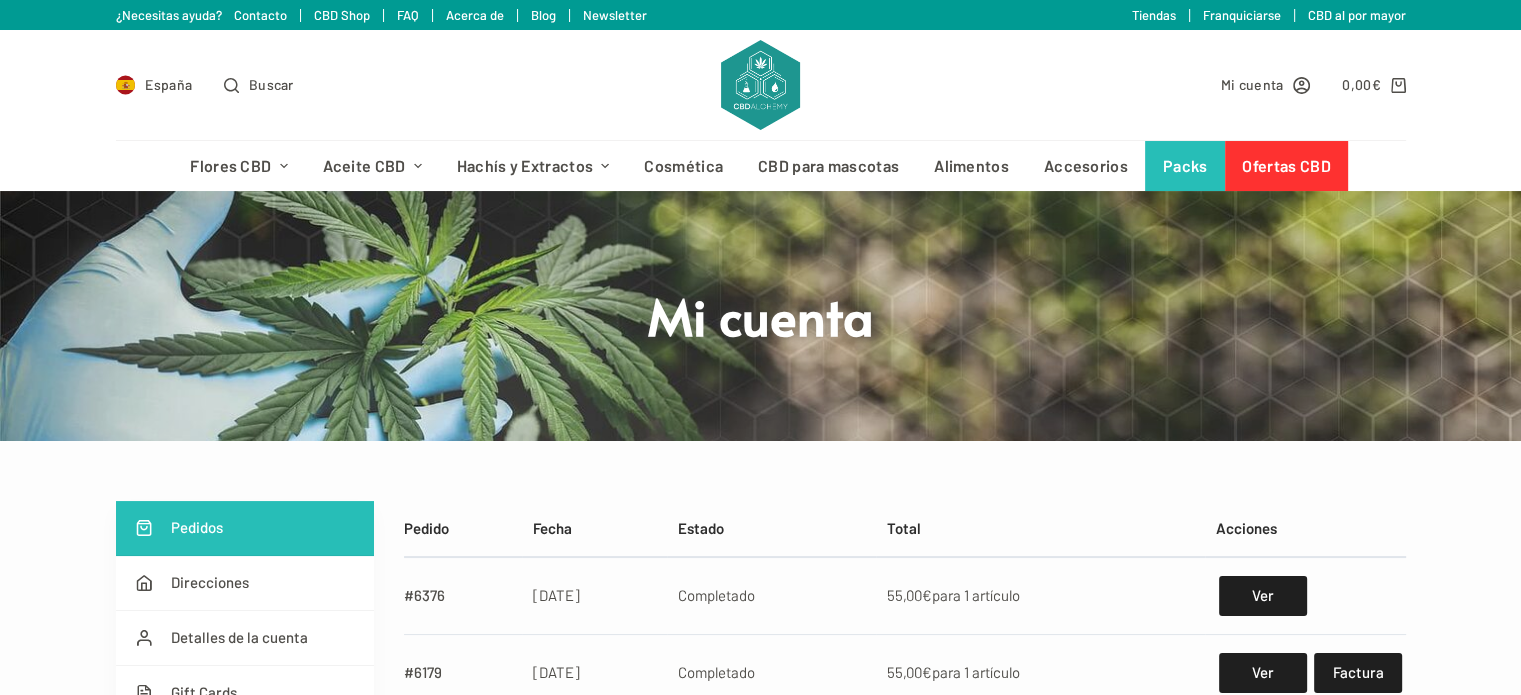 scroll, scrollTop: 200, scrollLeft: 0, axis: vertical 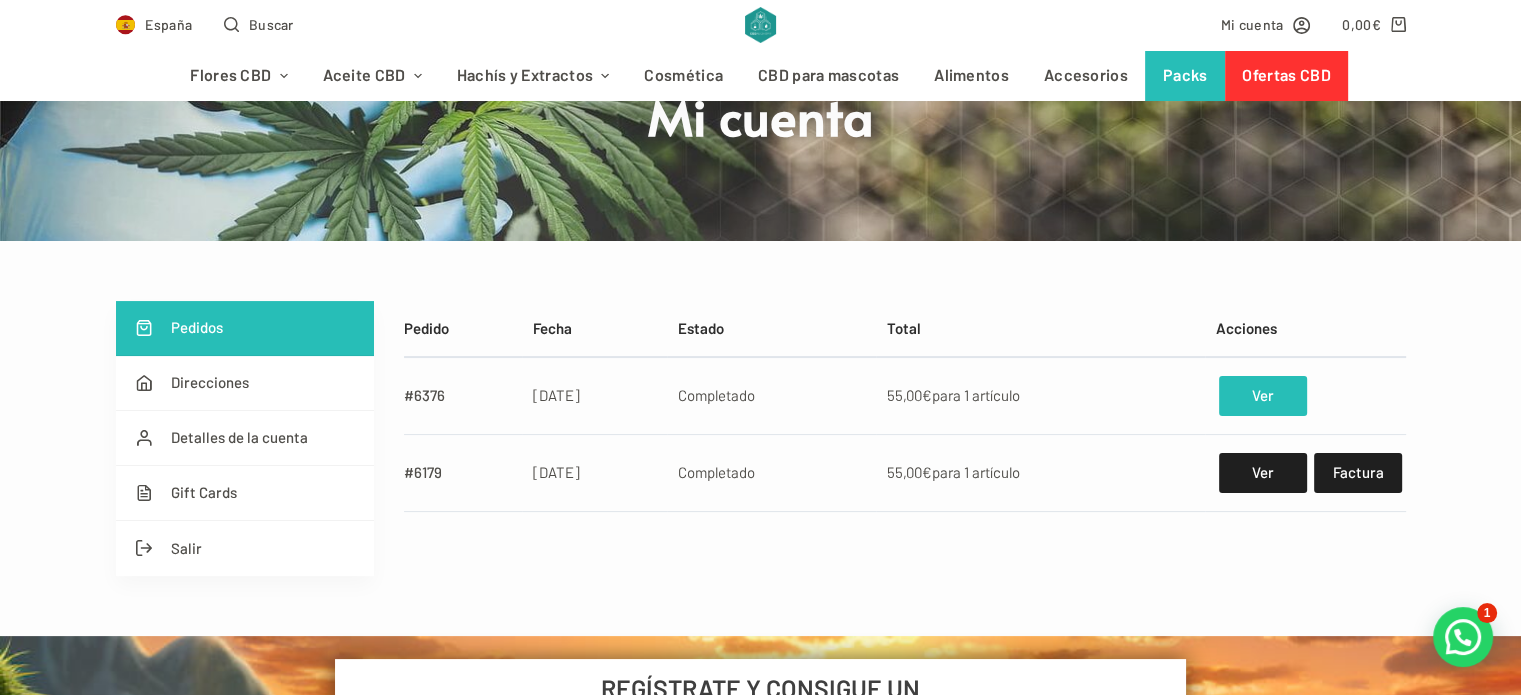 click on "Ver" at bounding box center (1262, 396) 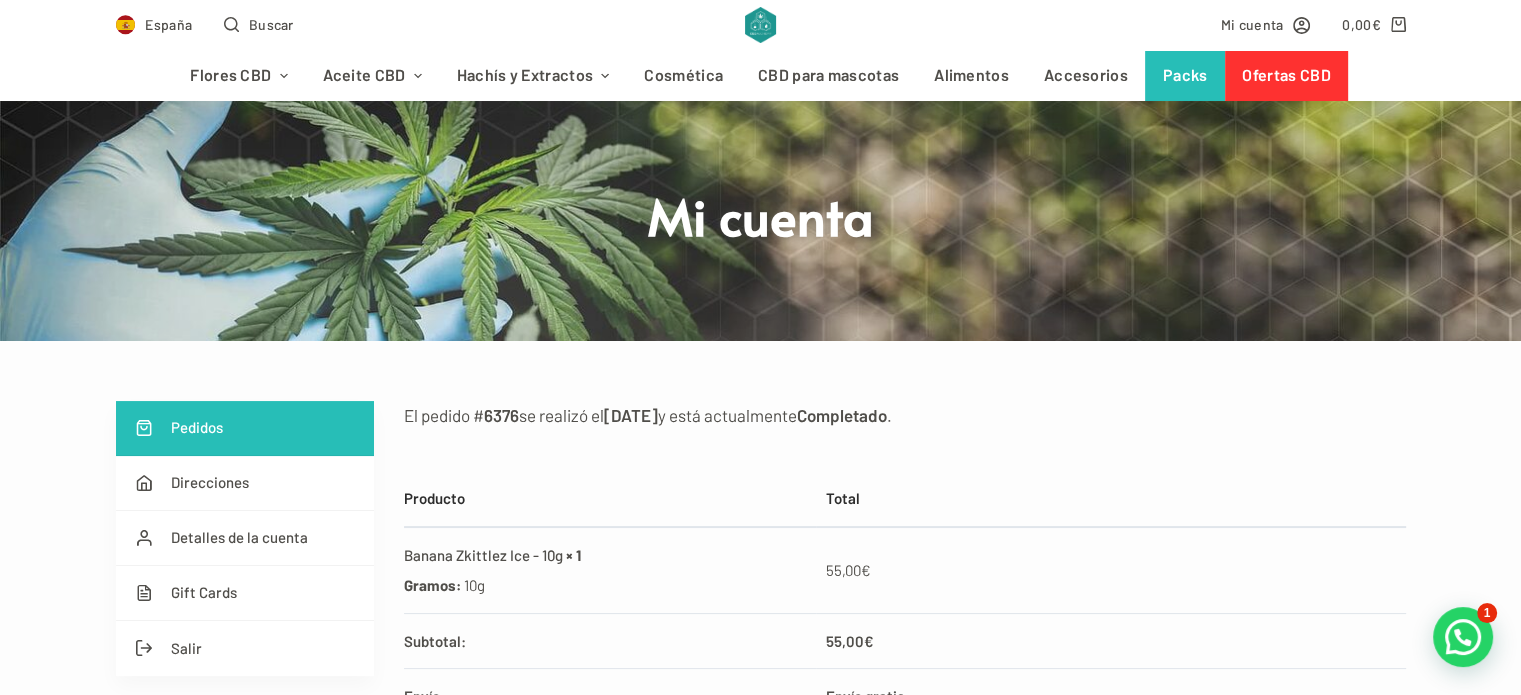 scroll, scrollTop: 0, scrollLeft: 0, axis: both 